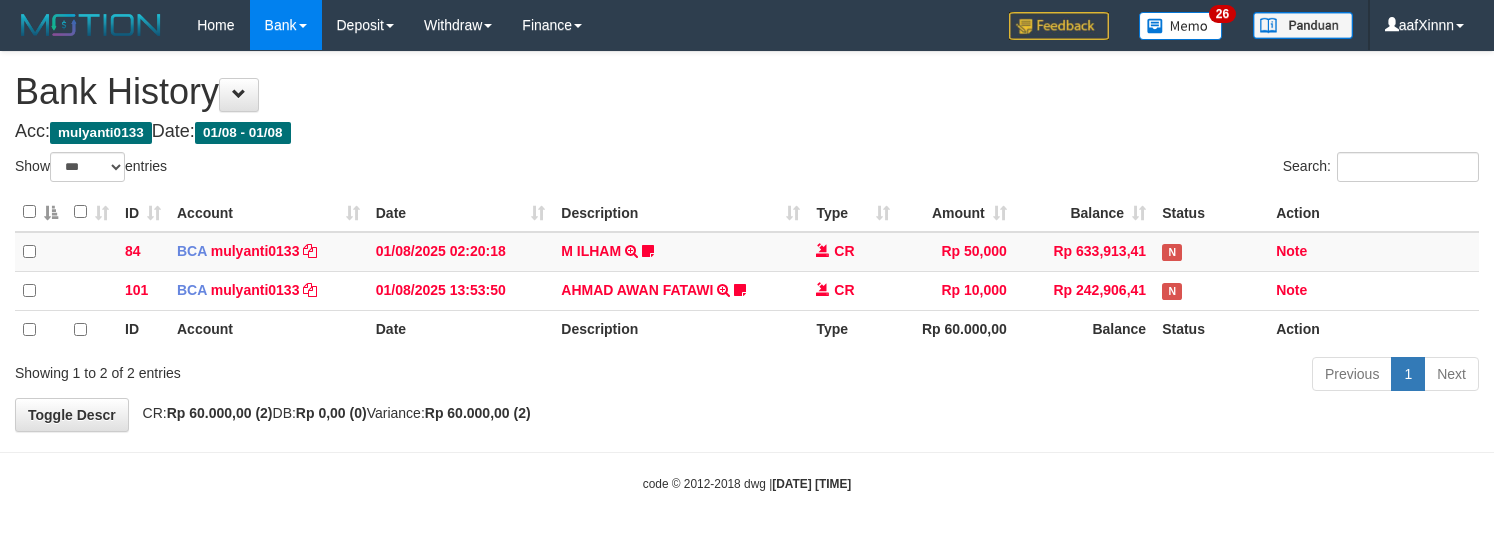 select on "***" 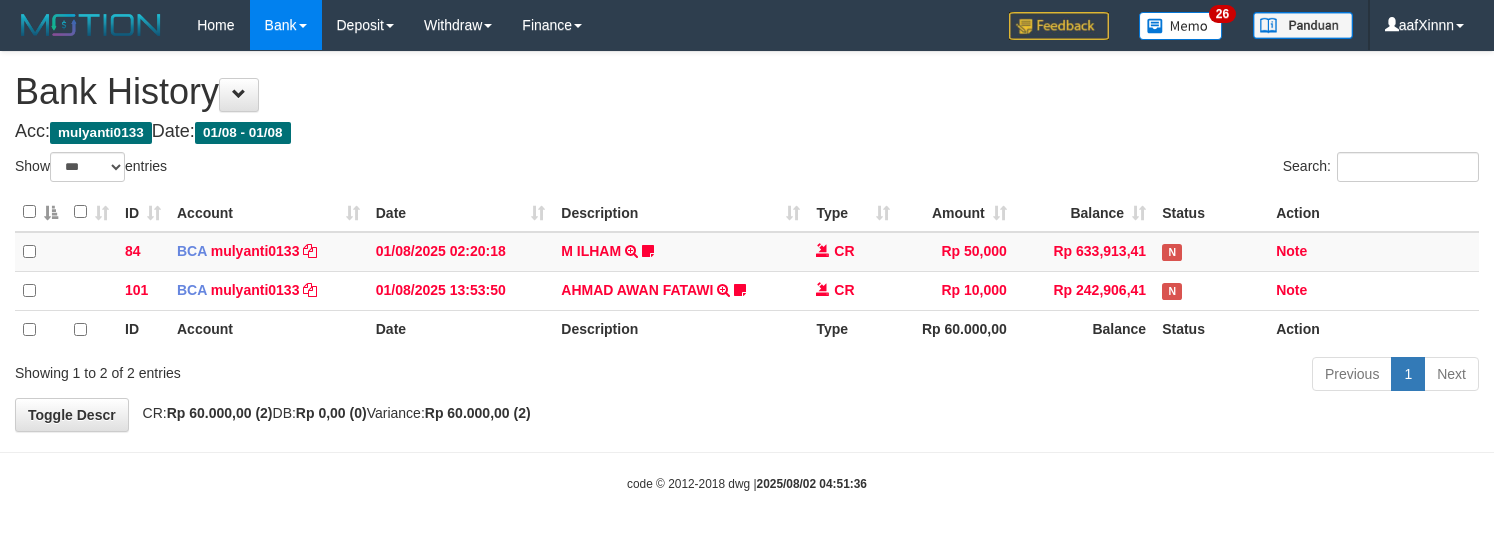 select on "***" 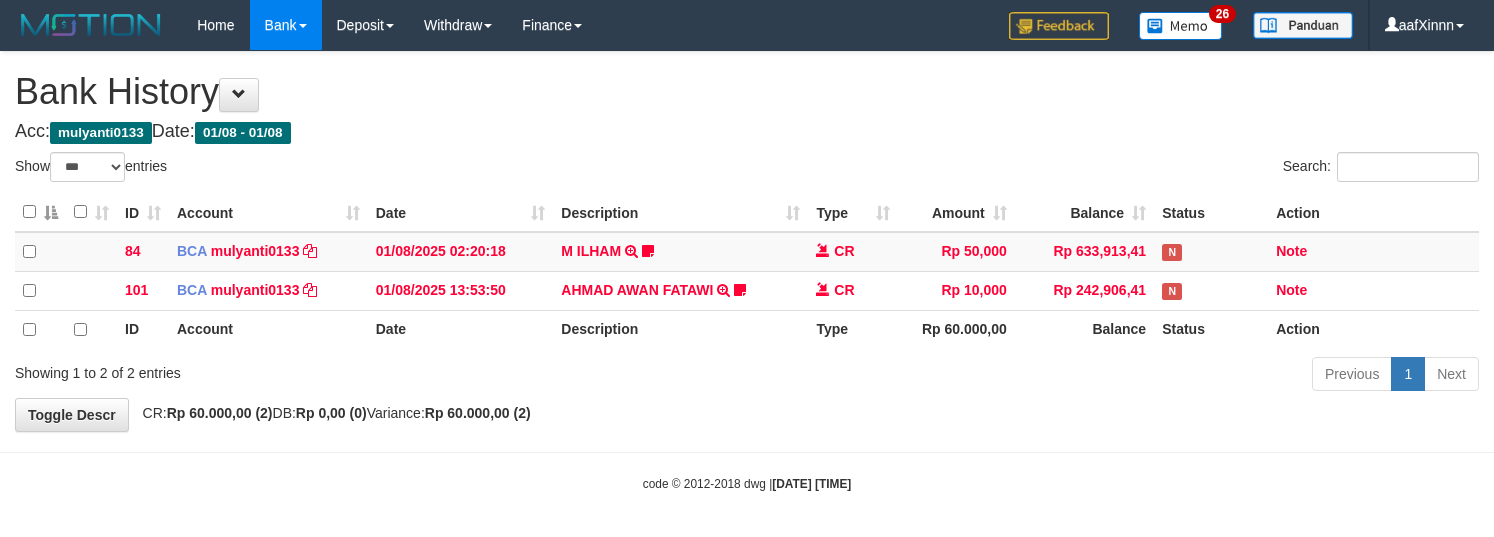 select on "***" 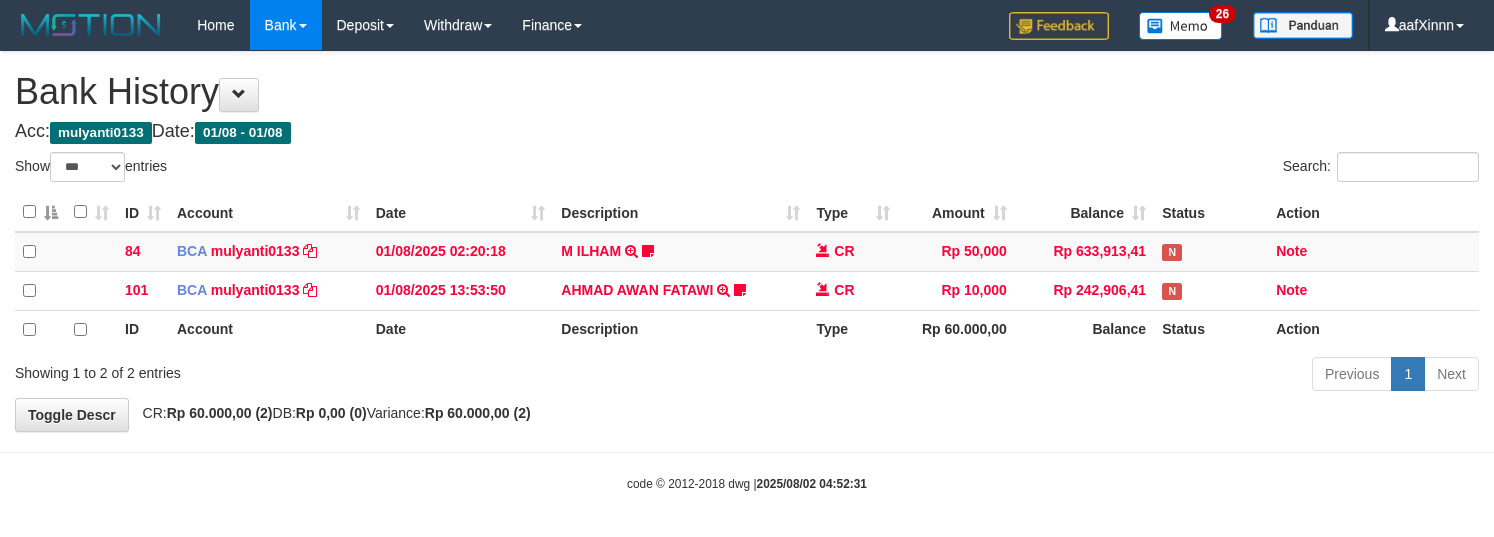 select on "***" 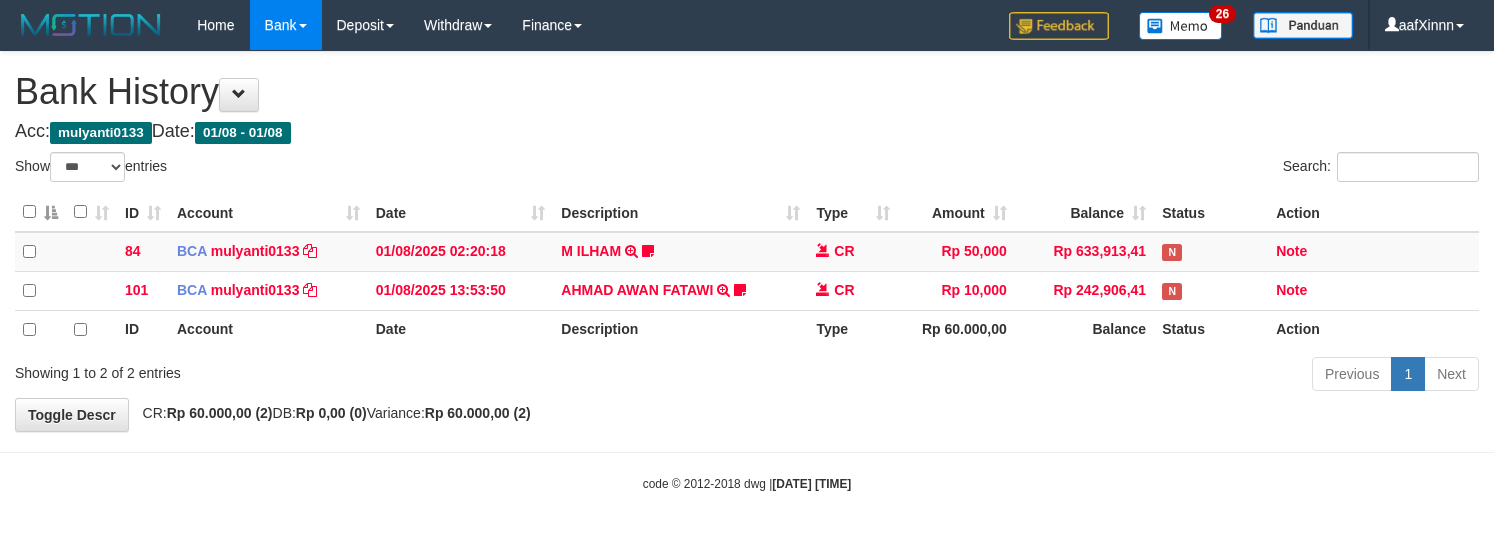 select on "***" 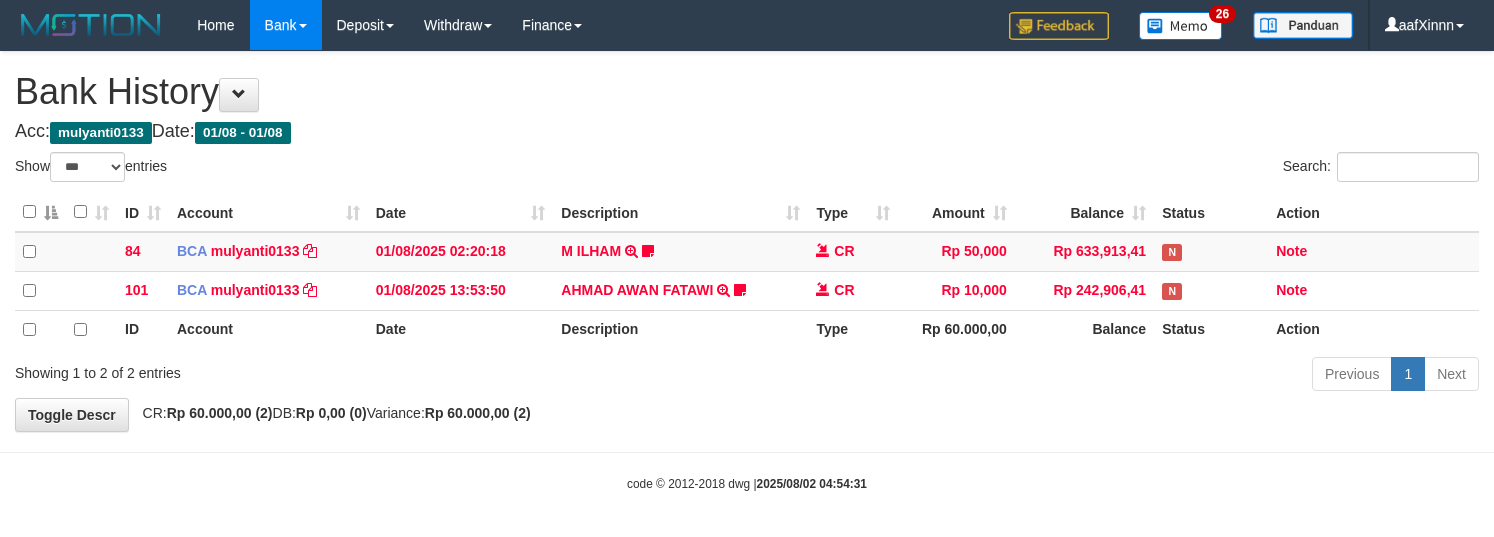 select on "***" 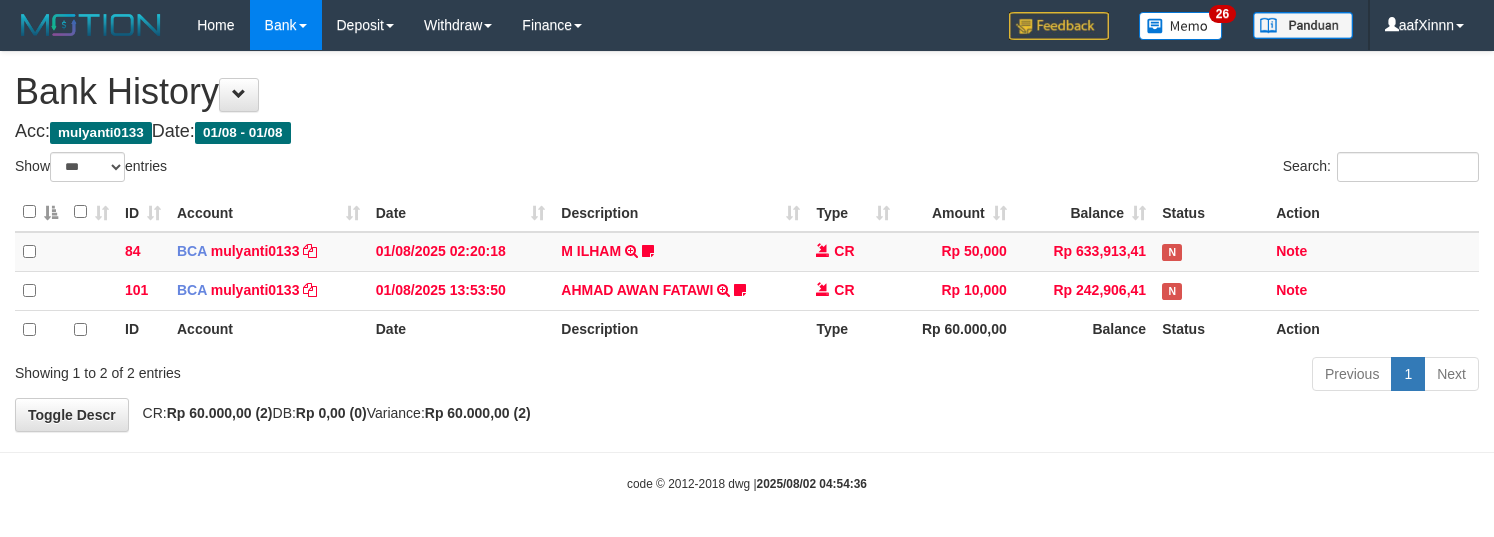 select on "***" 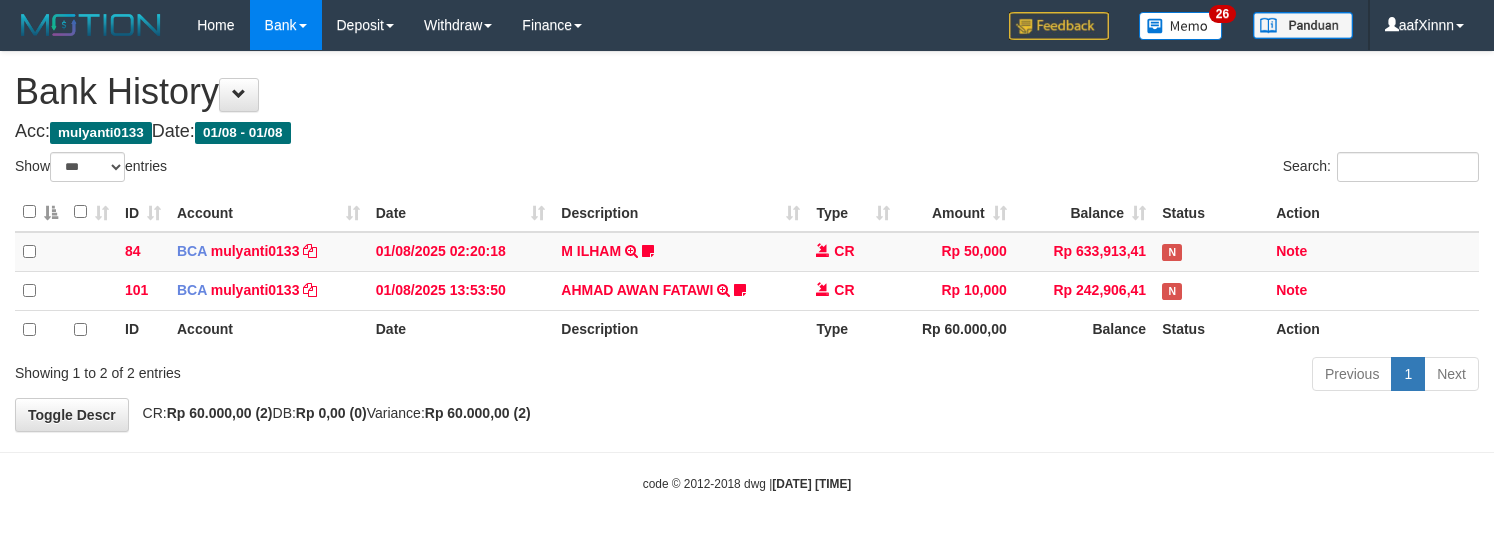 select on "***" 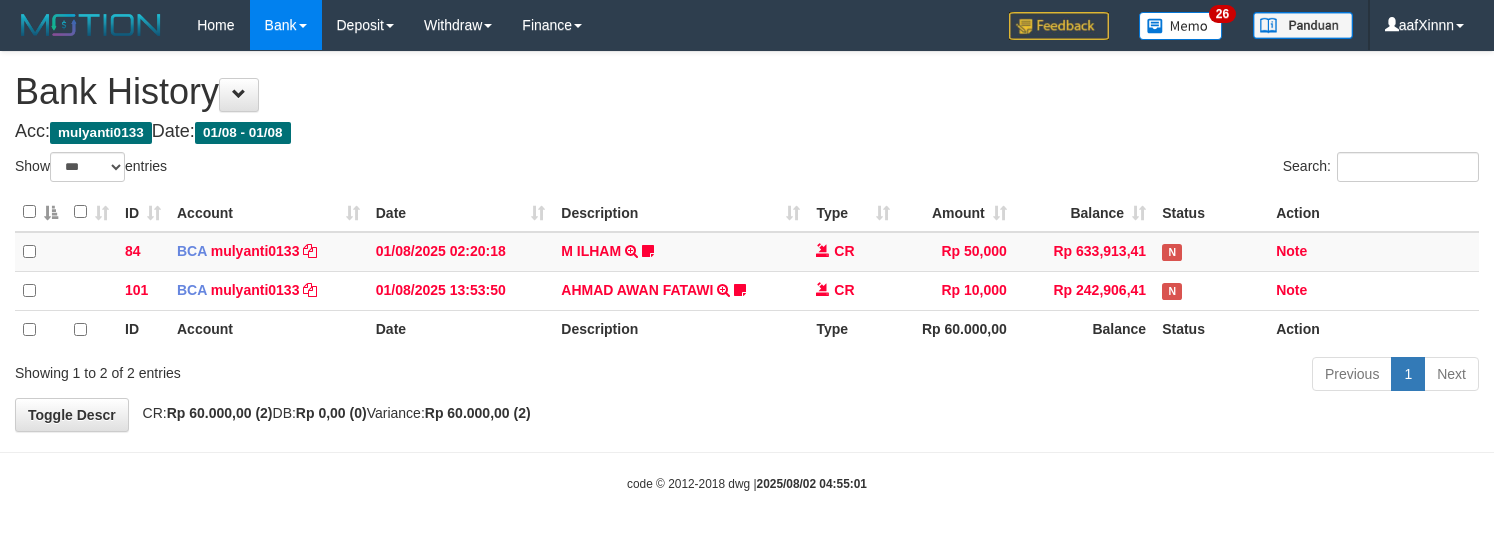 select on "***" 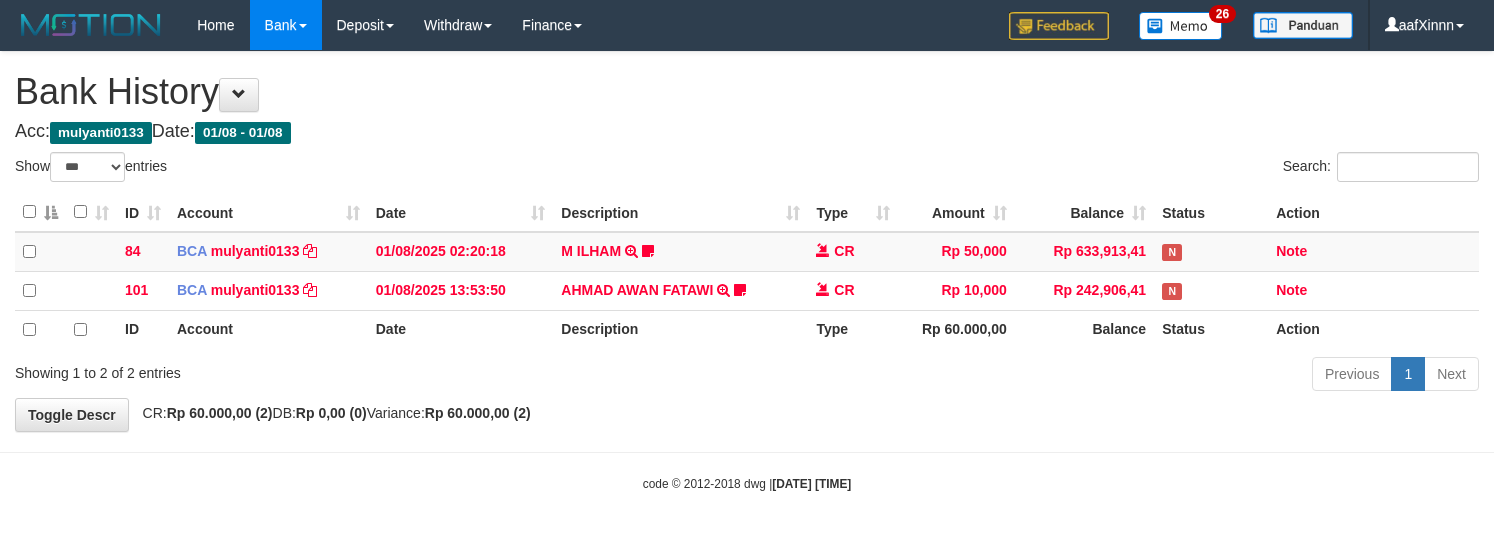 select on "***" 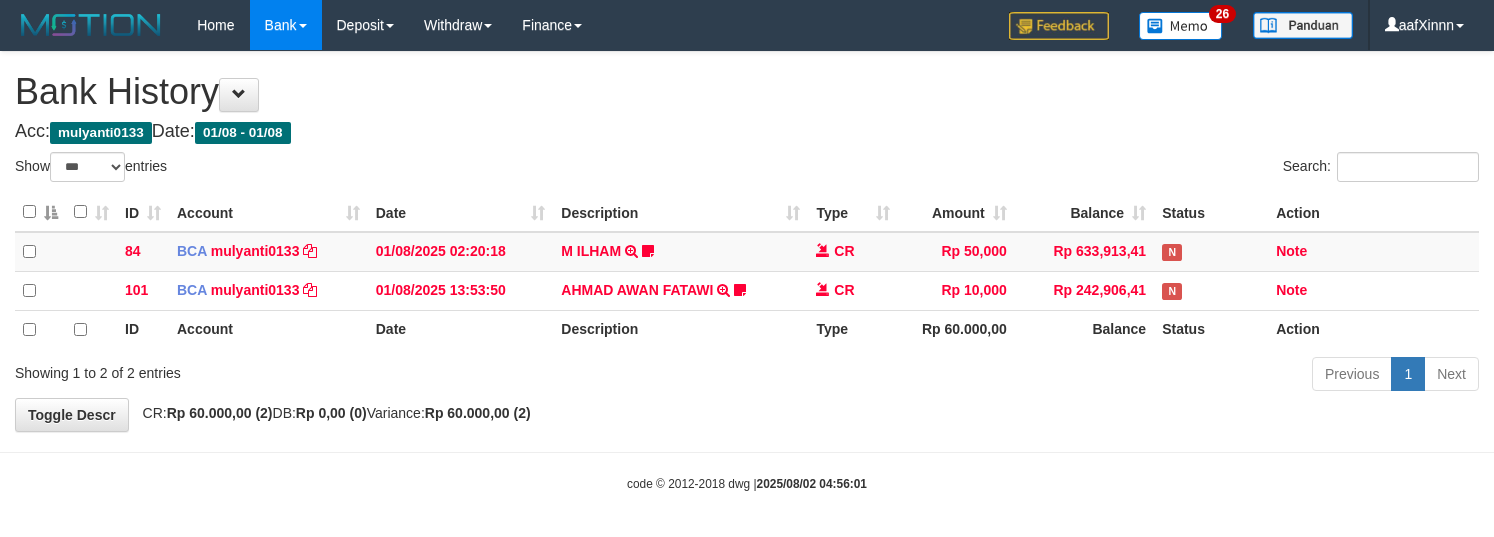 select on "***" 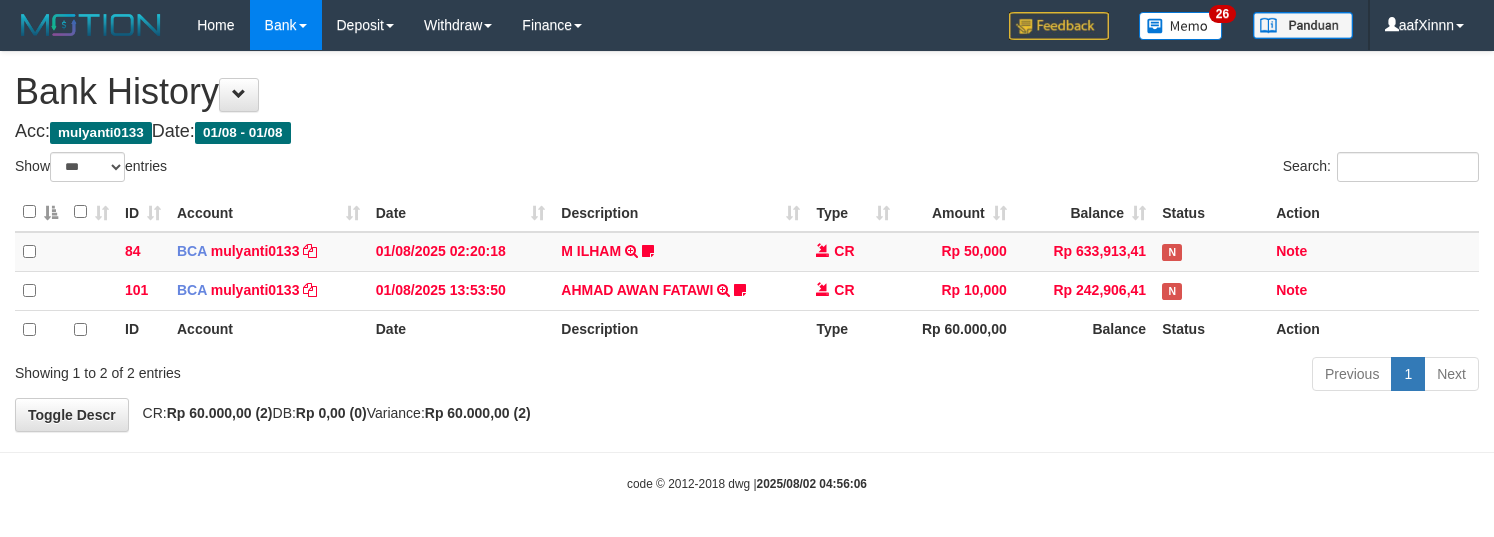 select on "***" 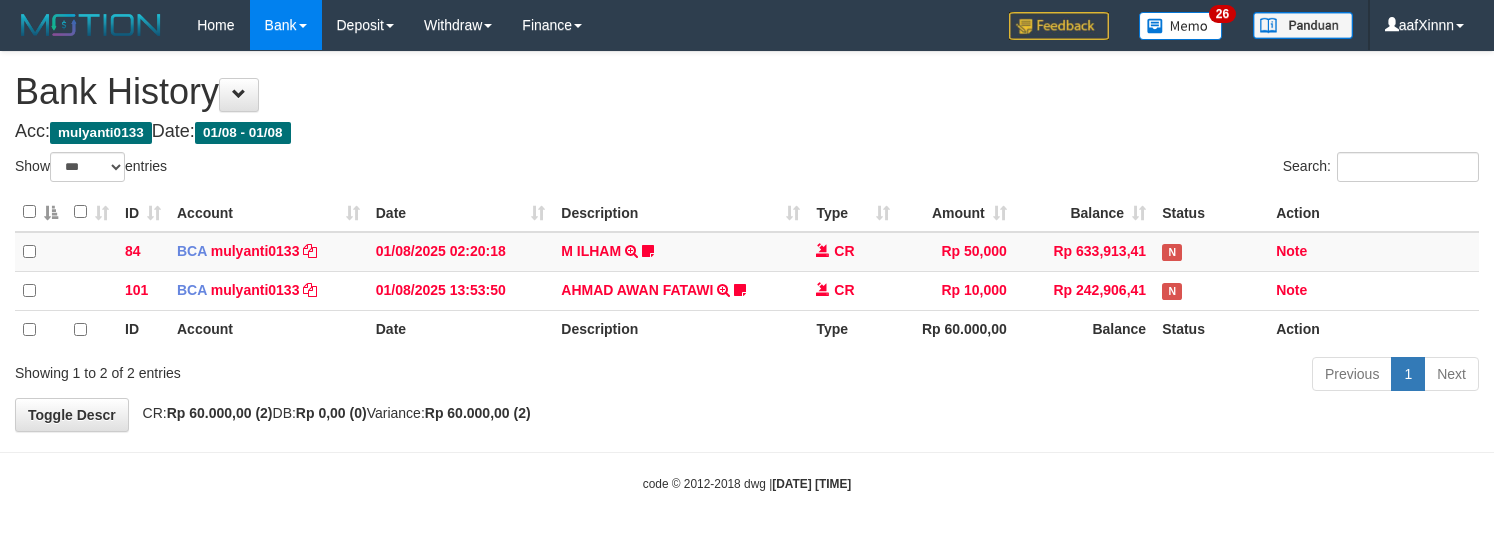 select on "***" 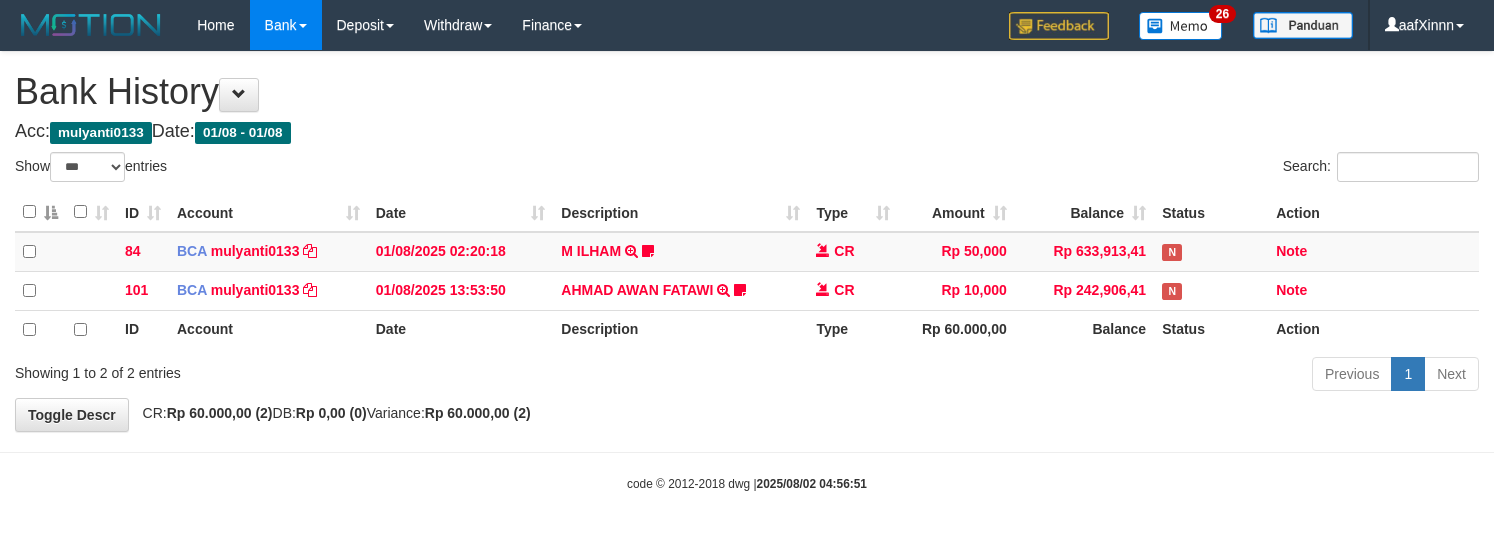 select on "***" 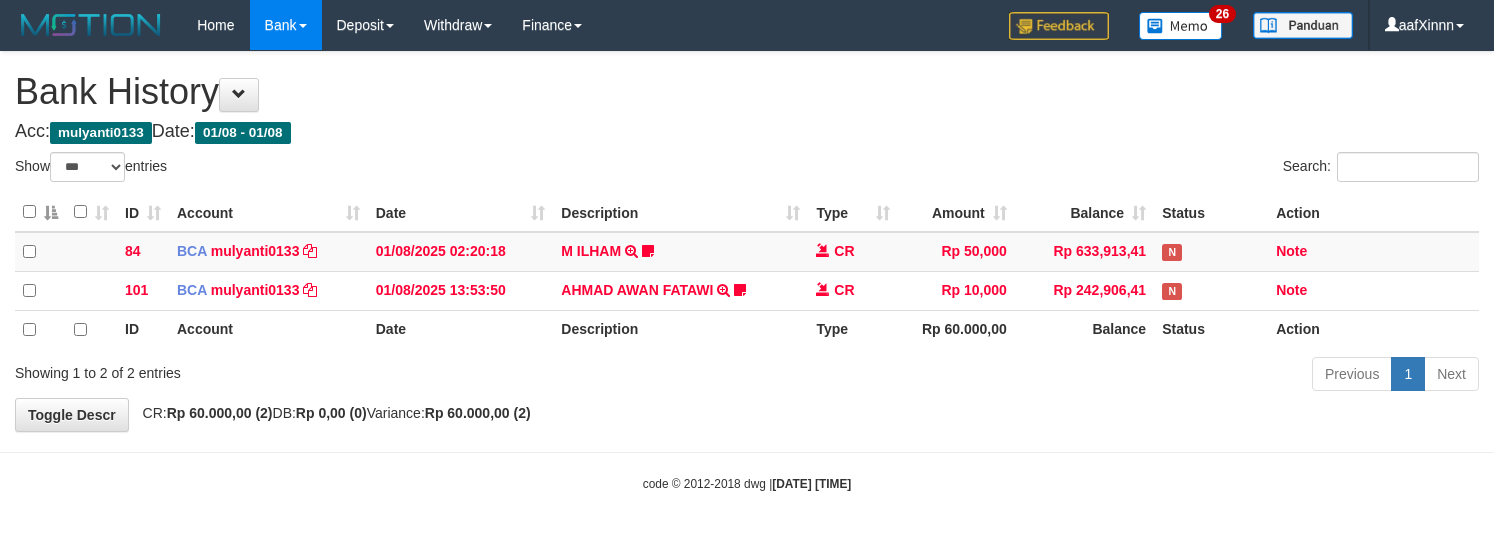 select on "***" 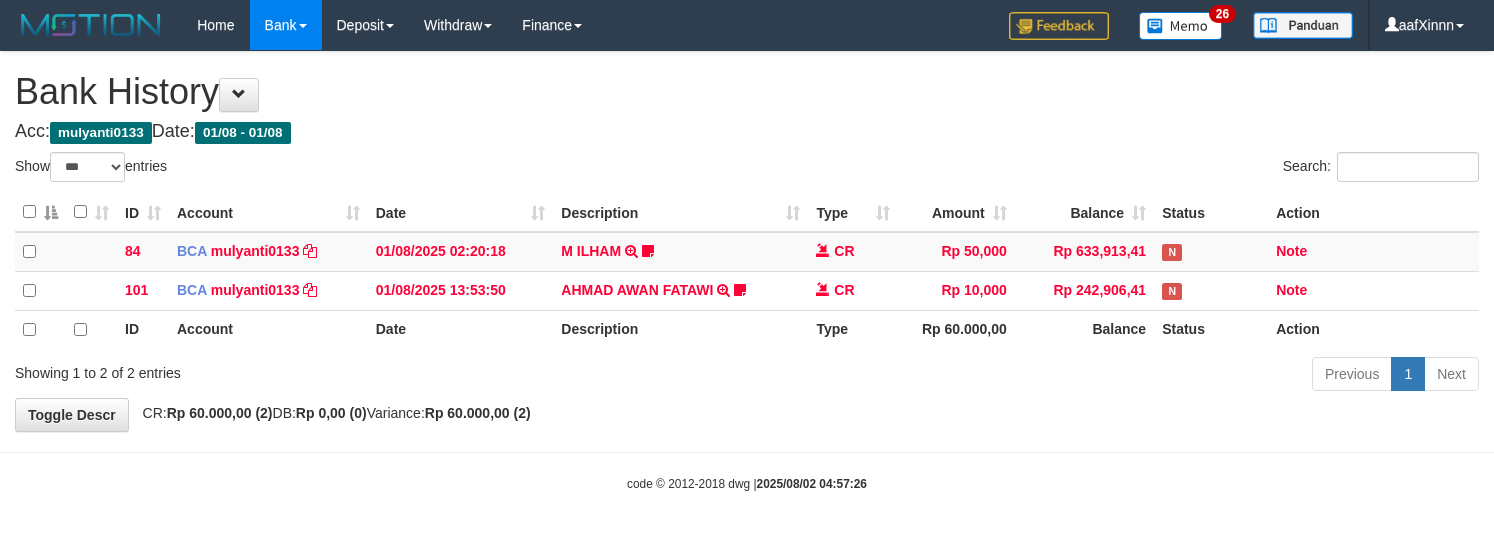 select on "***" 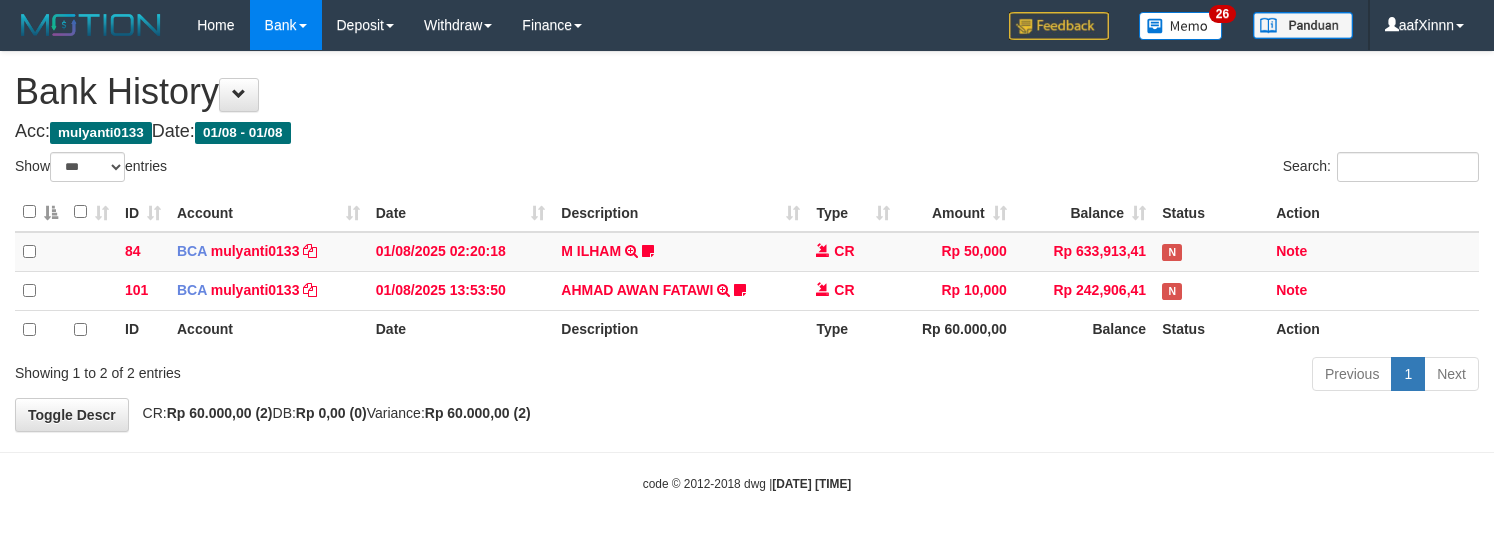 select on "***" 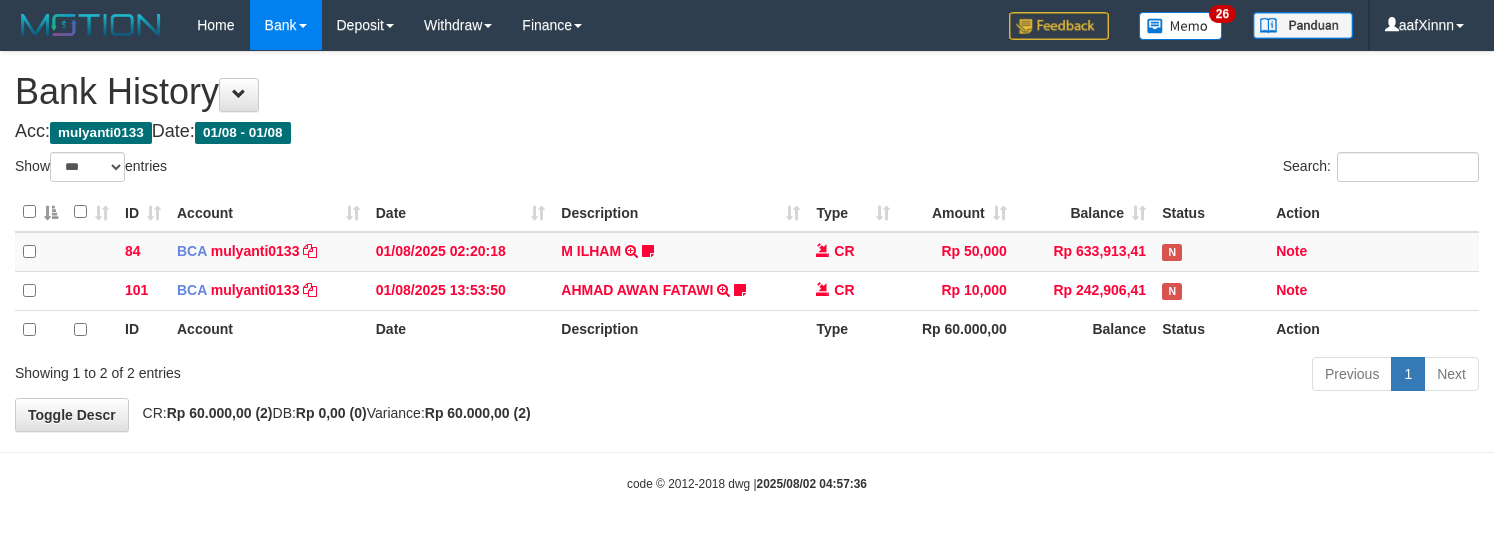 select on "***" 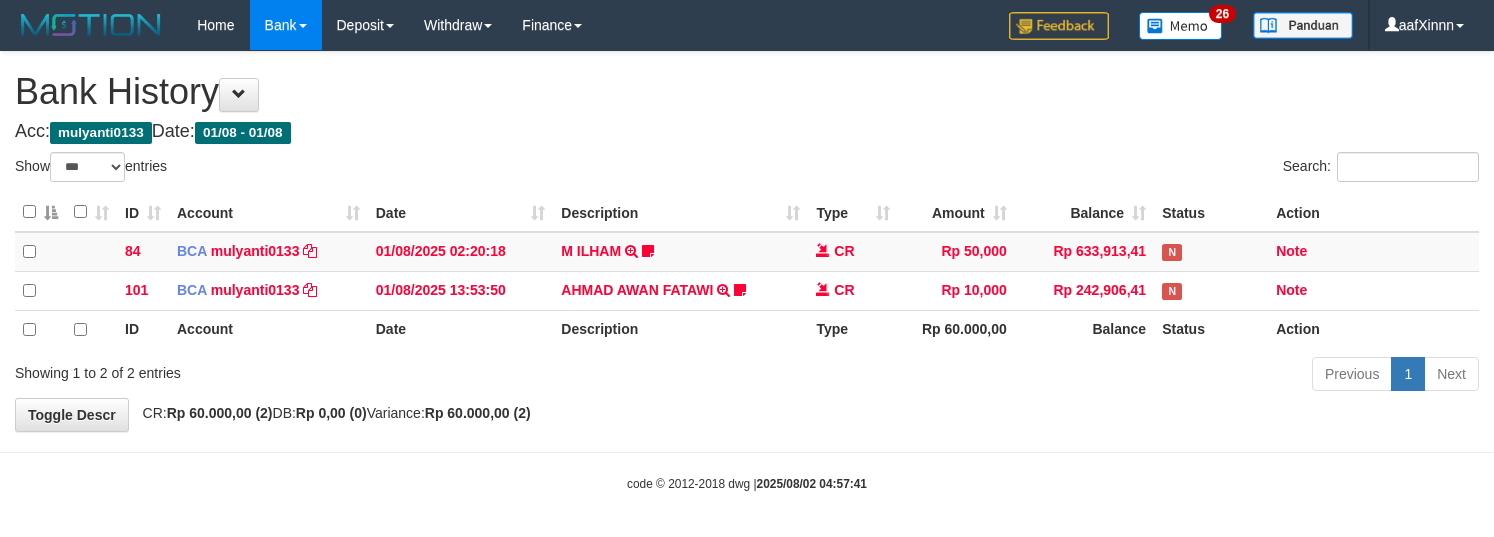 select on "***" 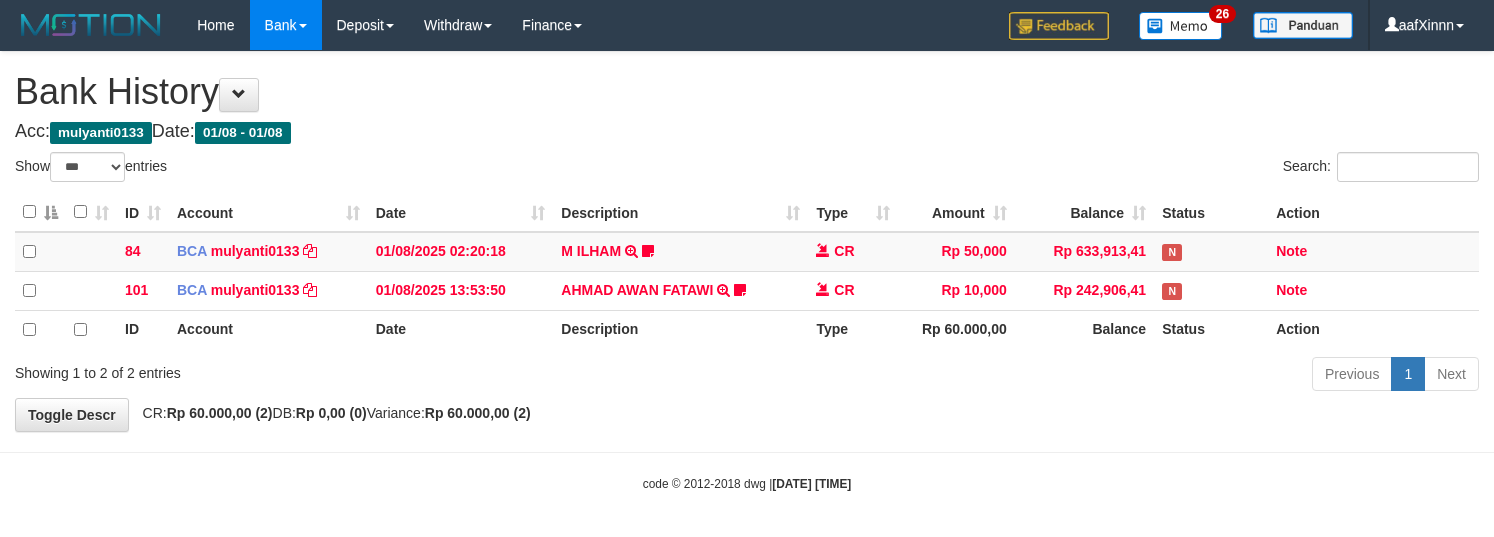 select on "***" 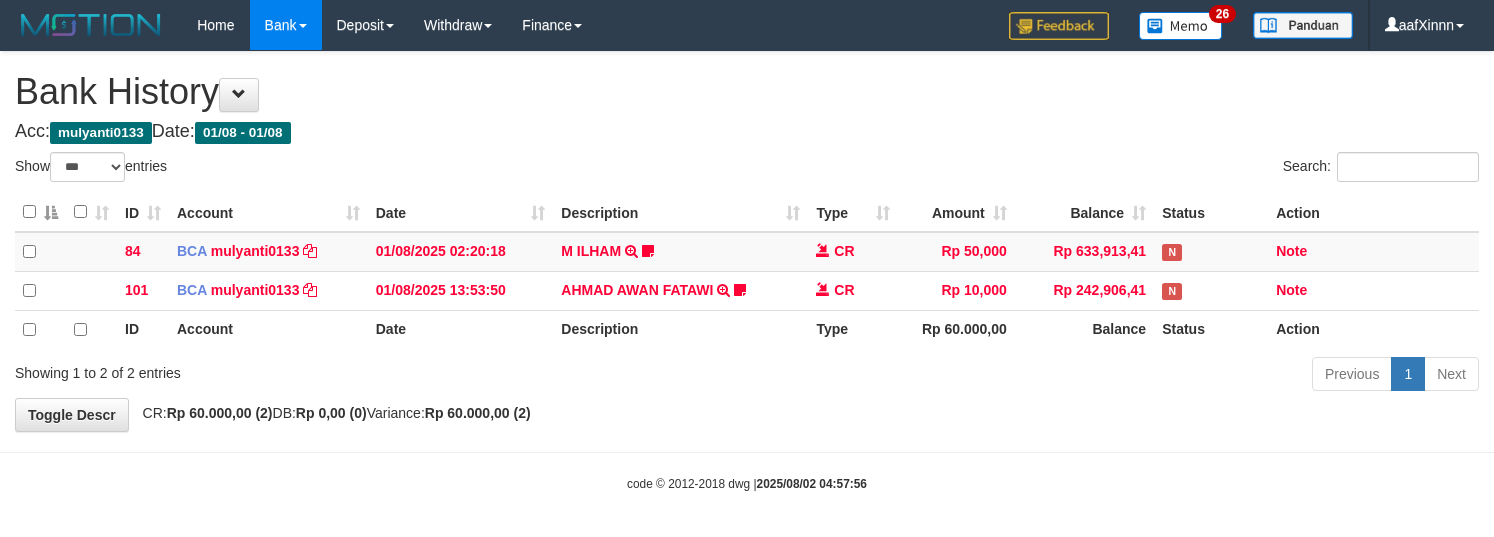 select on "***" 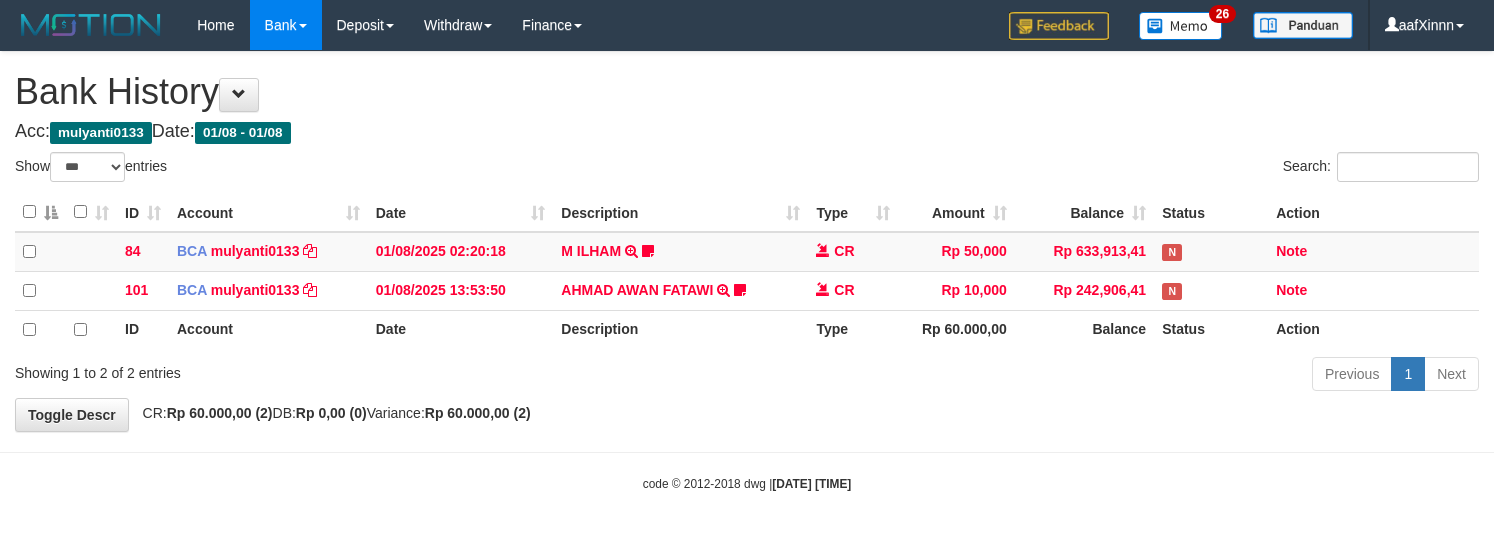select on "***" 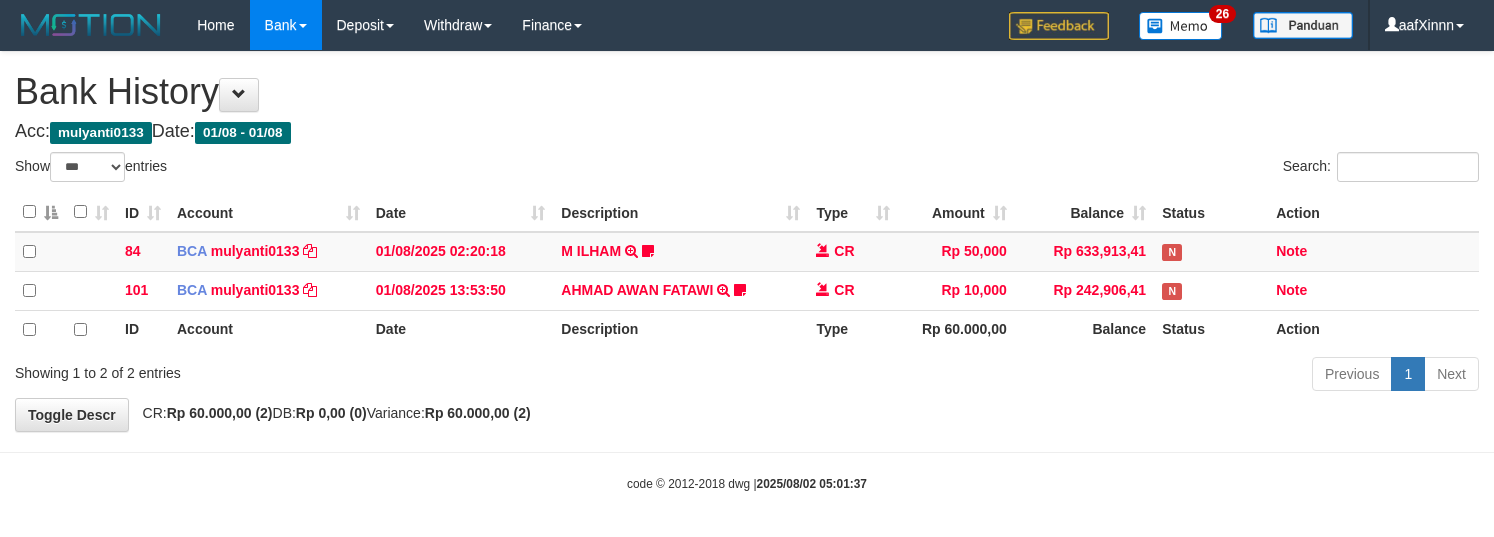 select on "***" 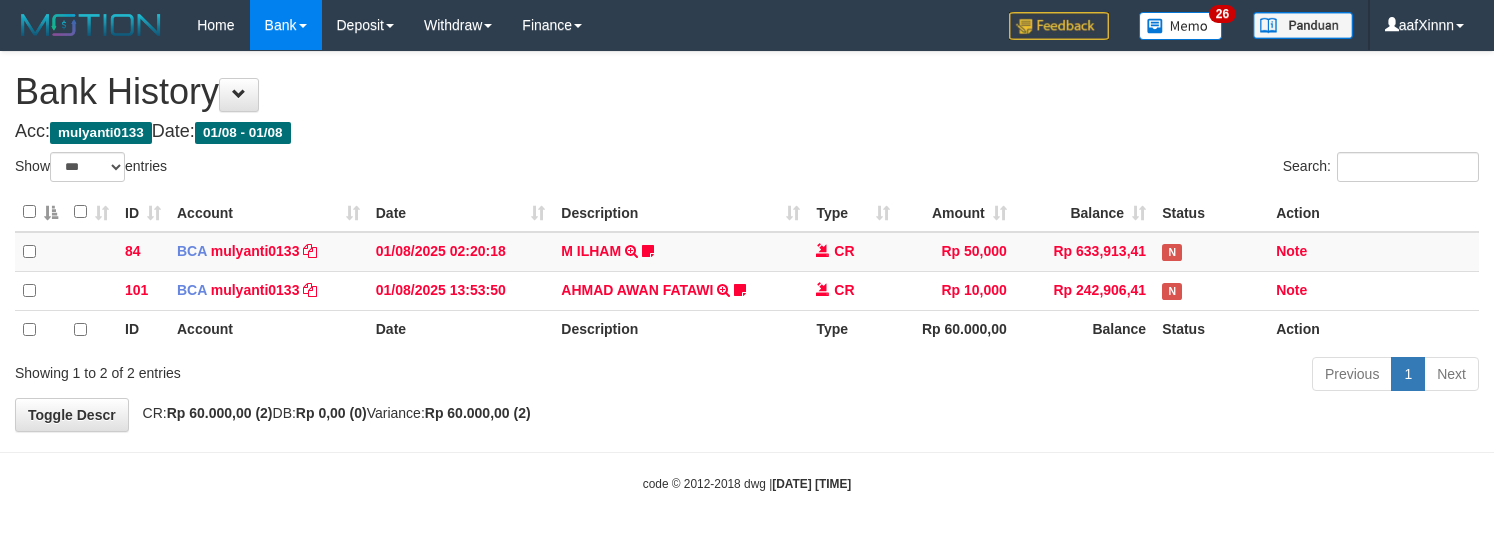 select on "***" 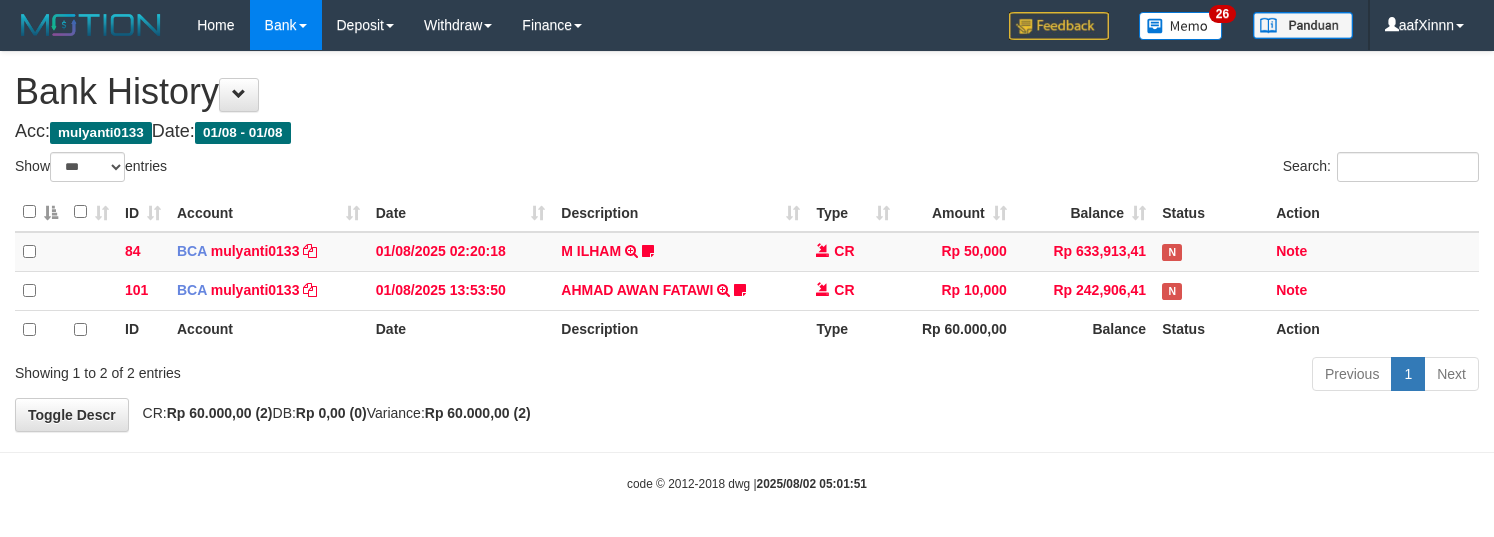 select on "***" 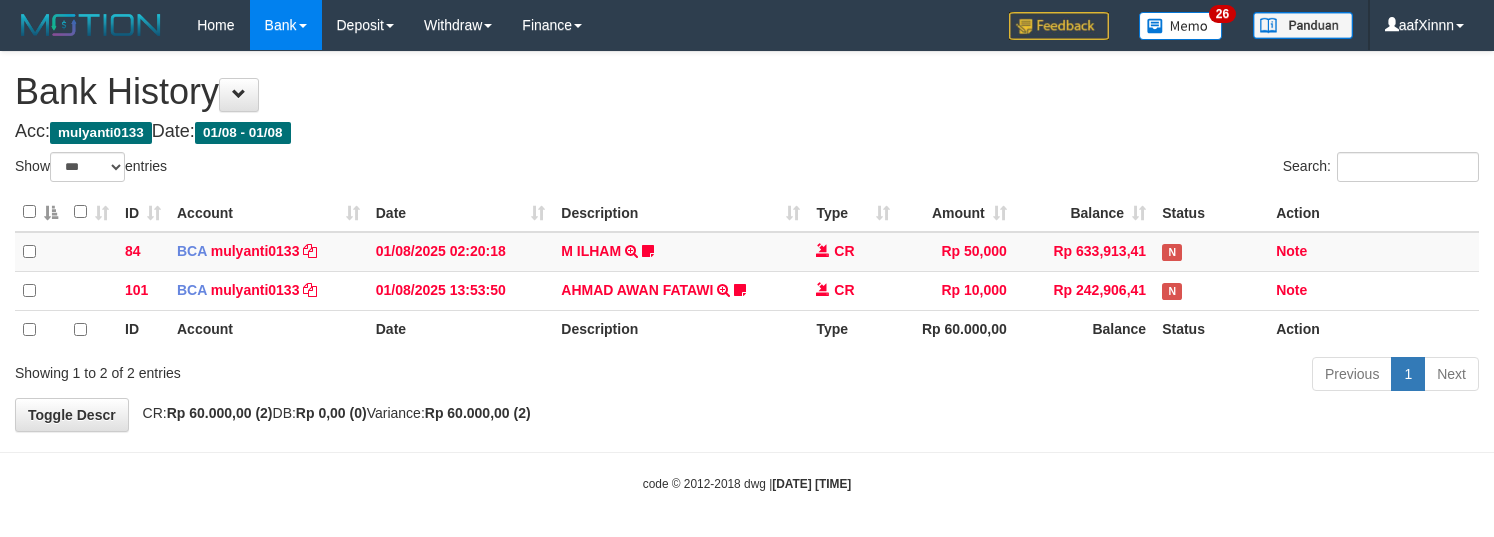 select on "***" 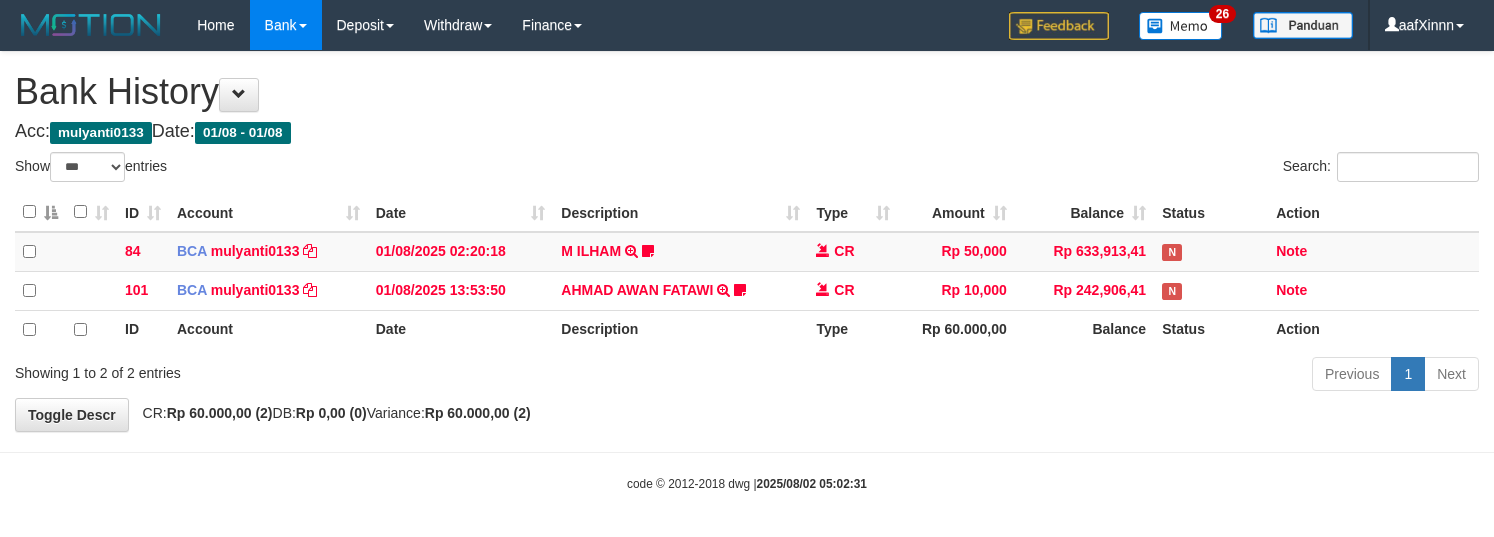 select on "***" 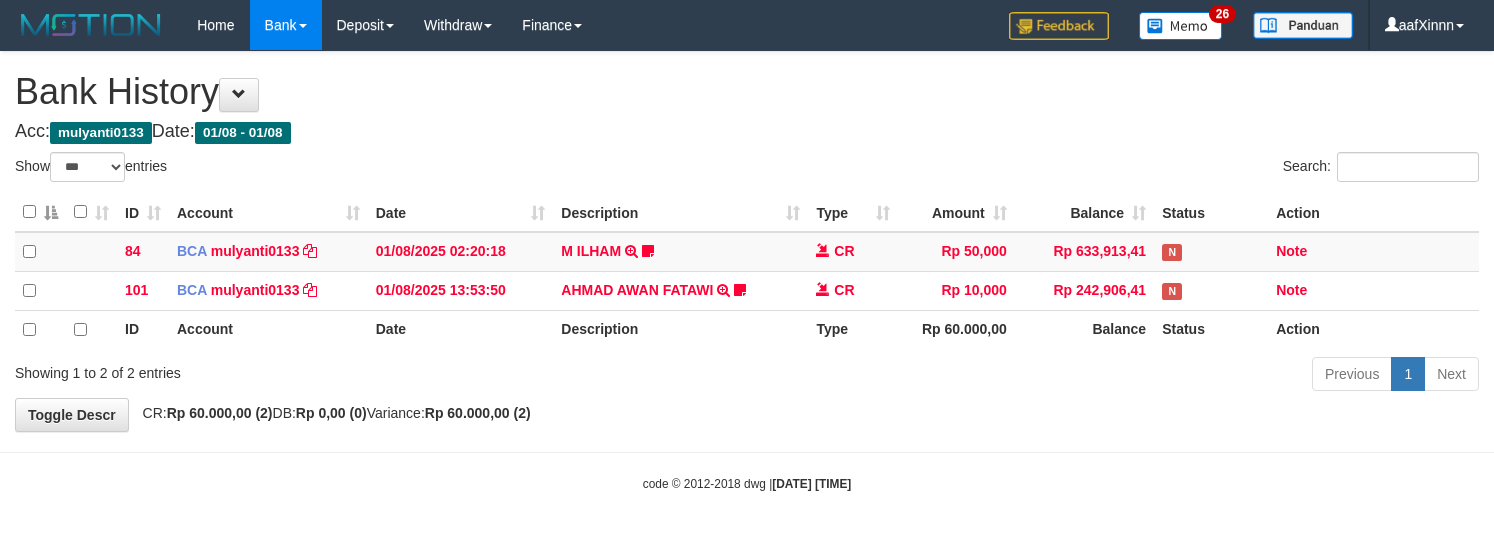 select on "***" 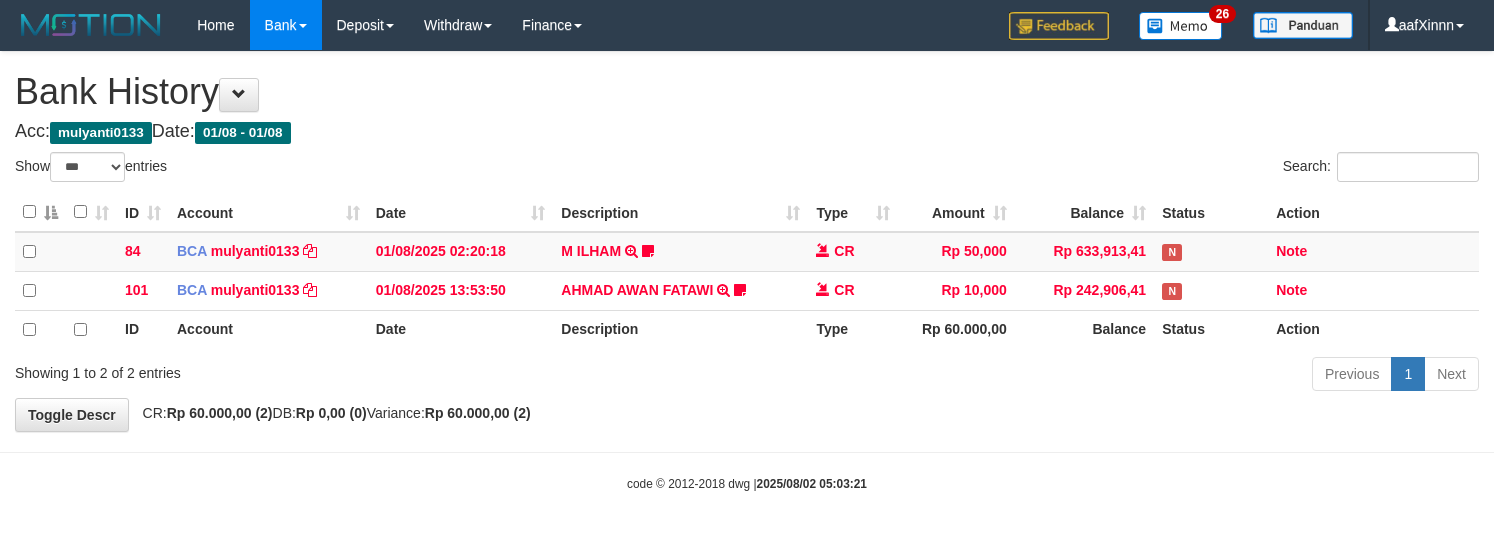 select on "***" 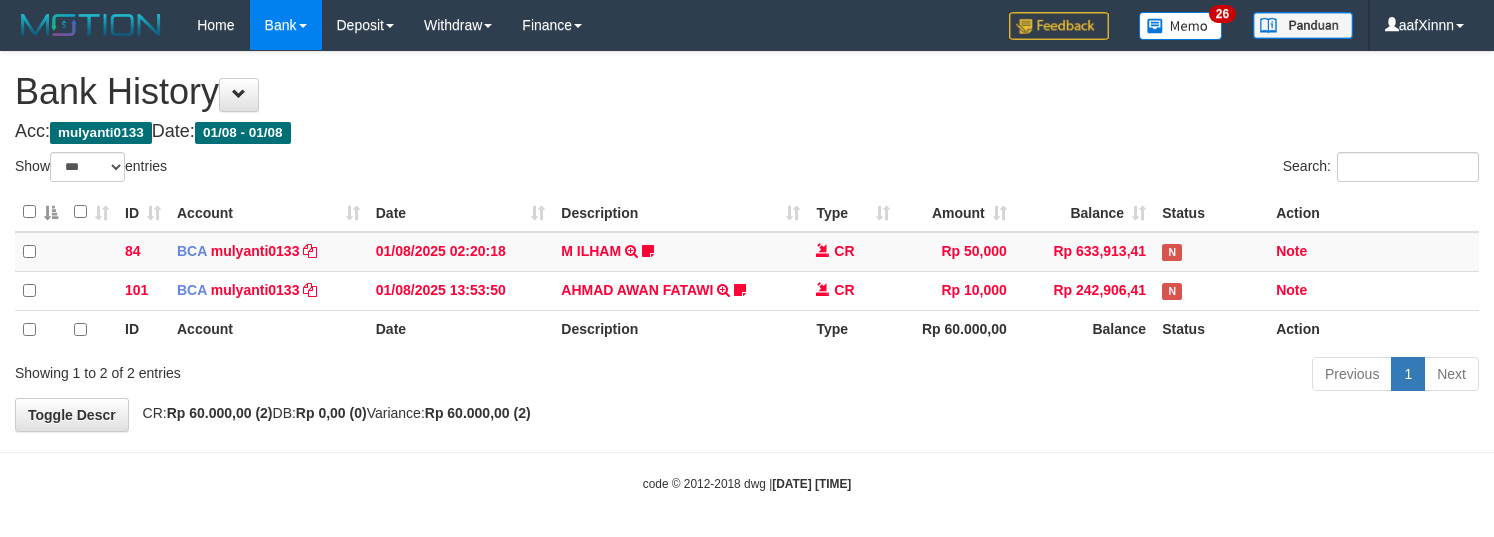 select on "***" 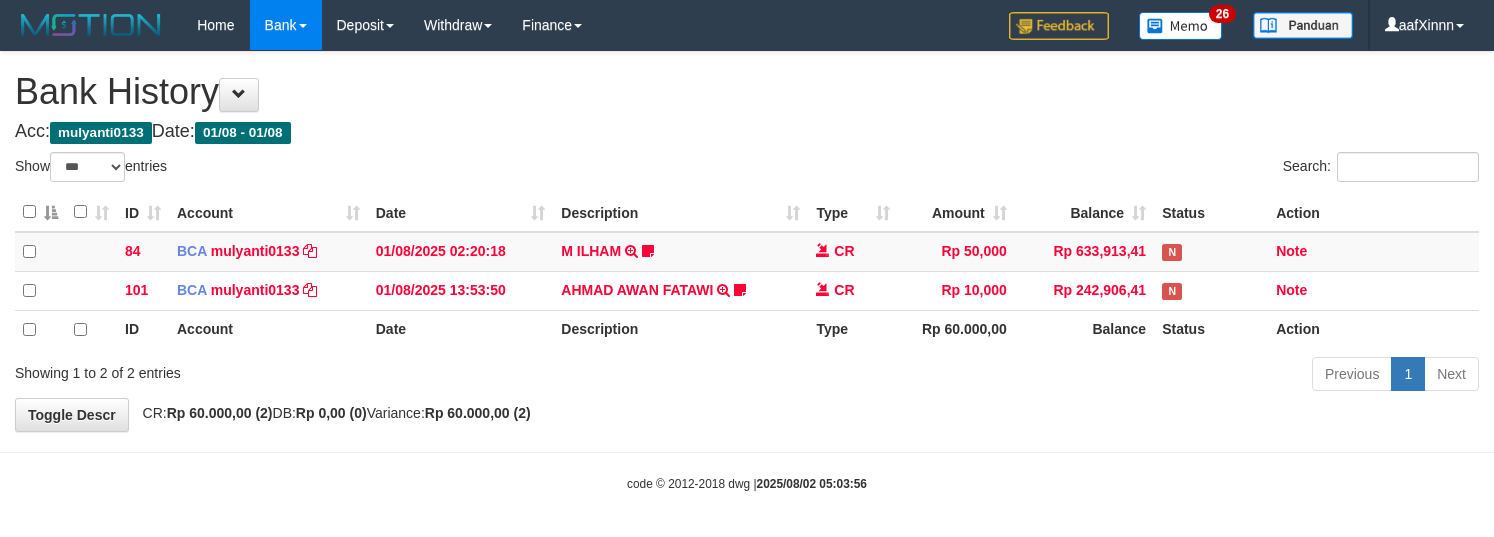 select on "***" 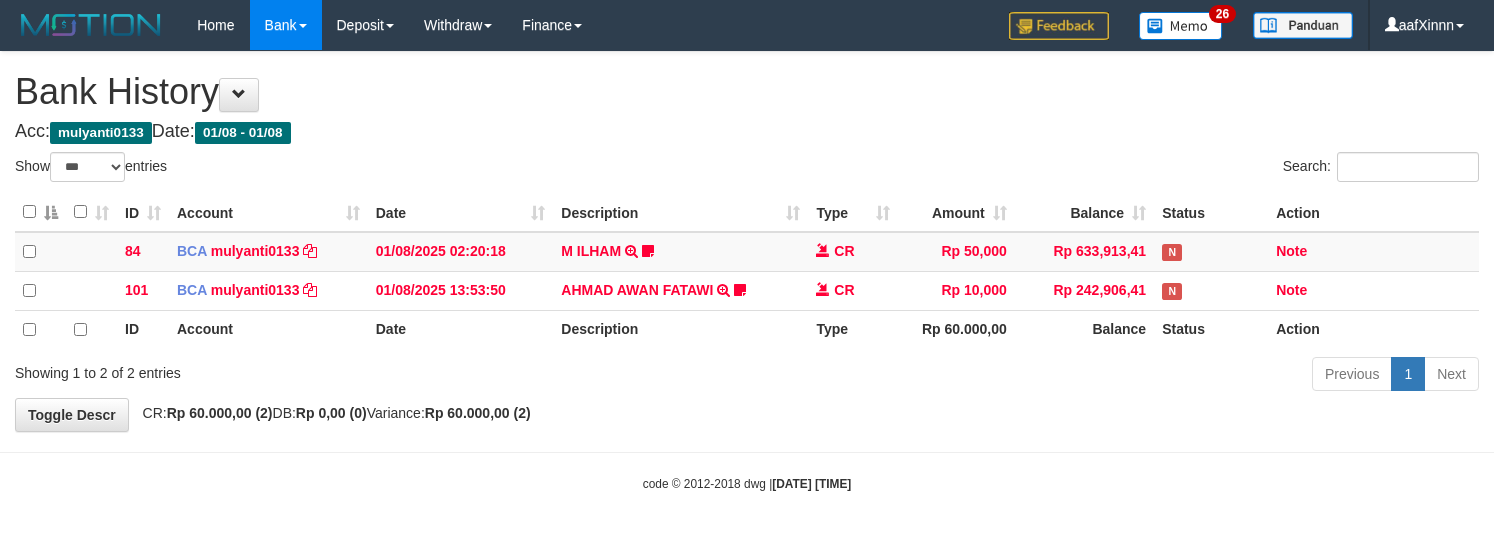 select on "***" 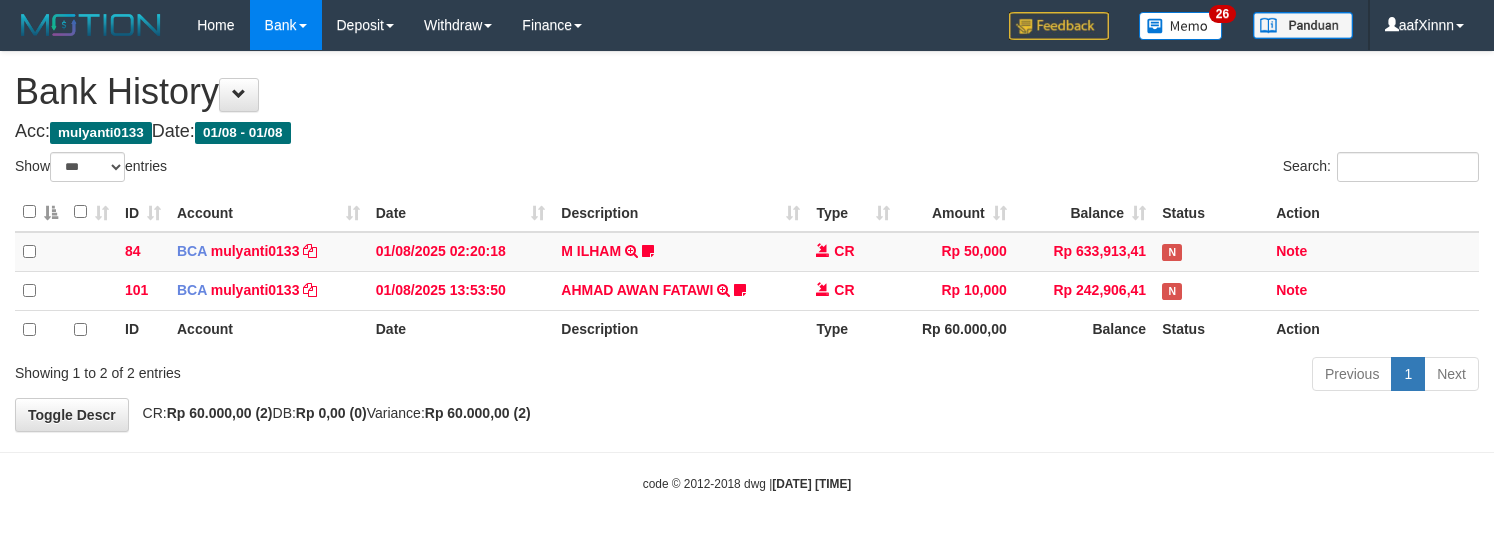 select on "***" 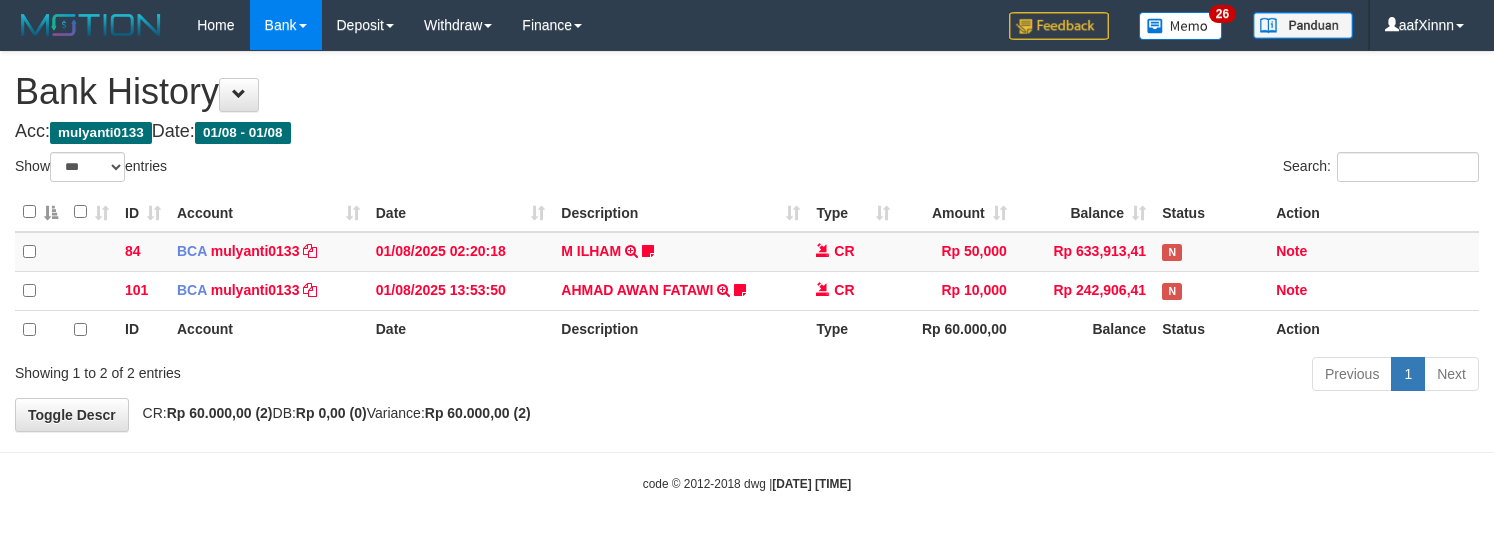 select on "***" 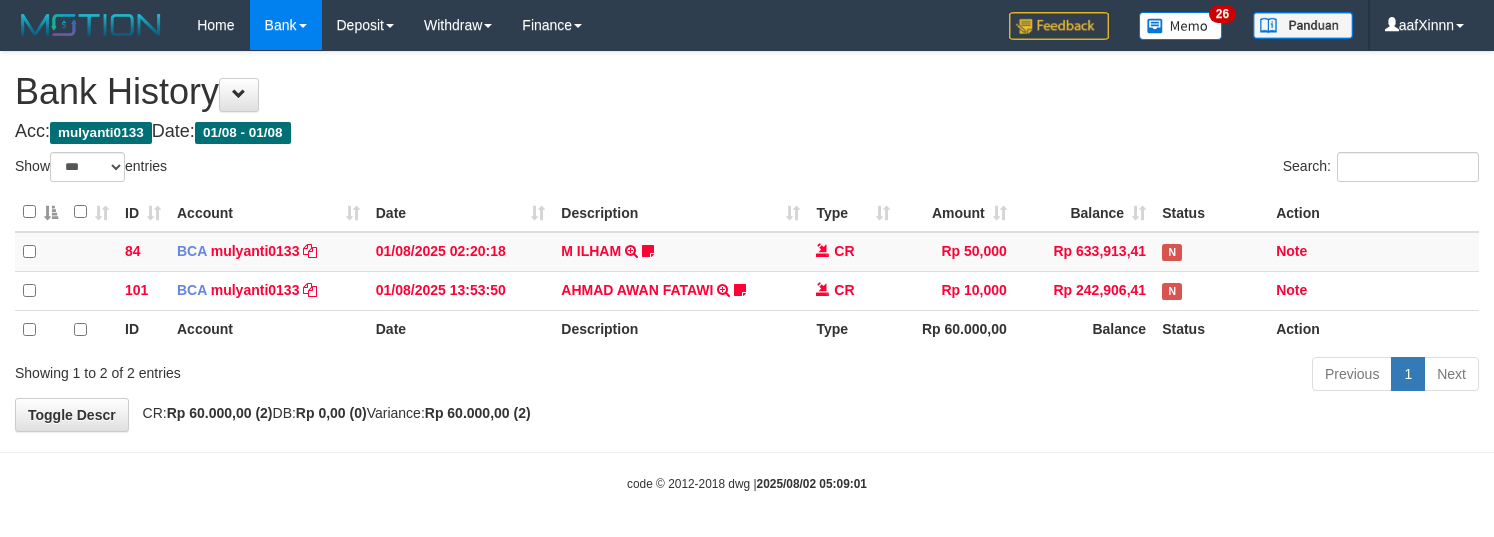 select on "***" 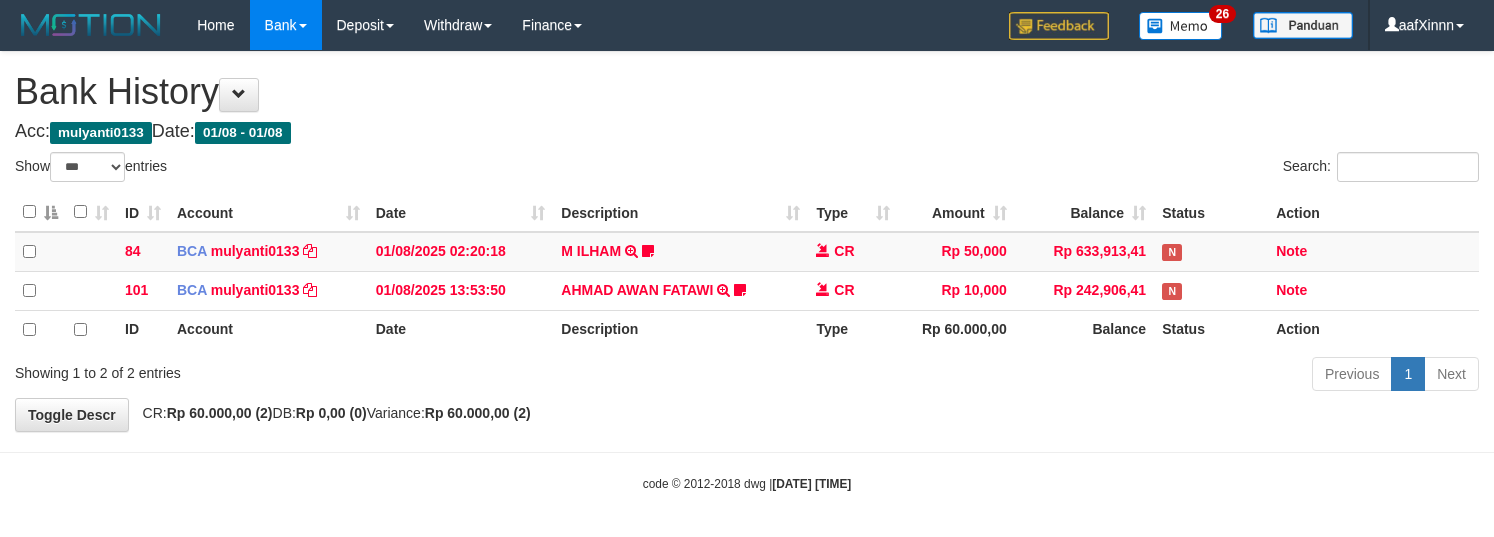 select on "***" 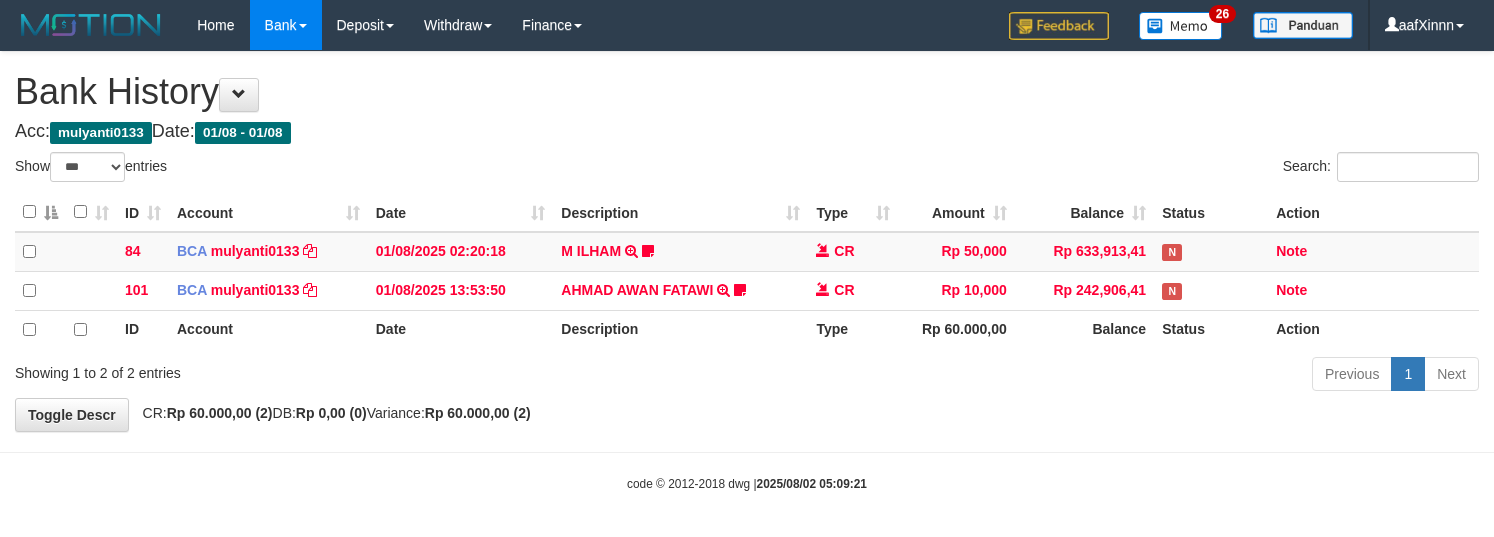 select on "***" 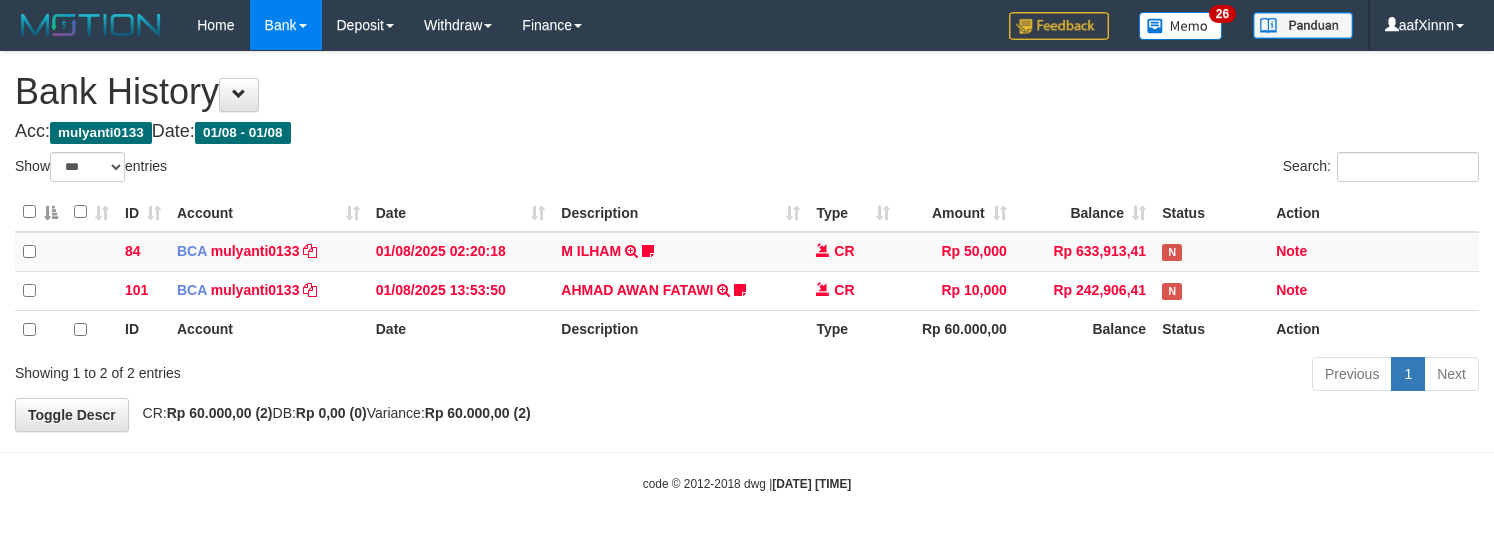 select on "***" 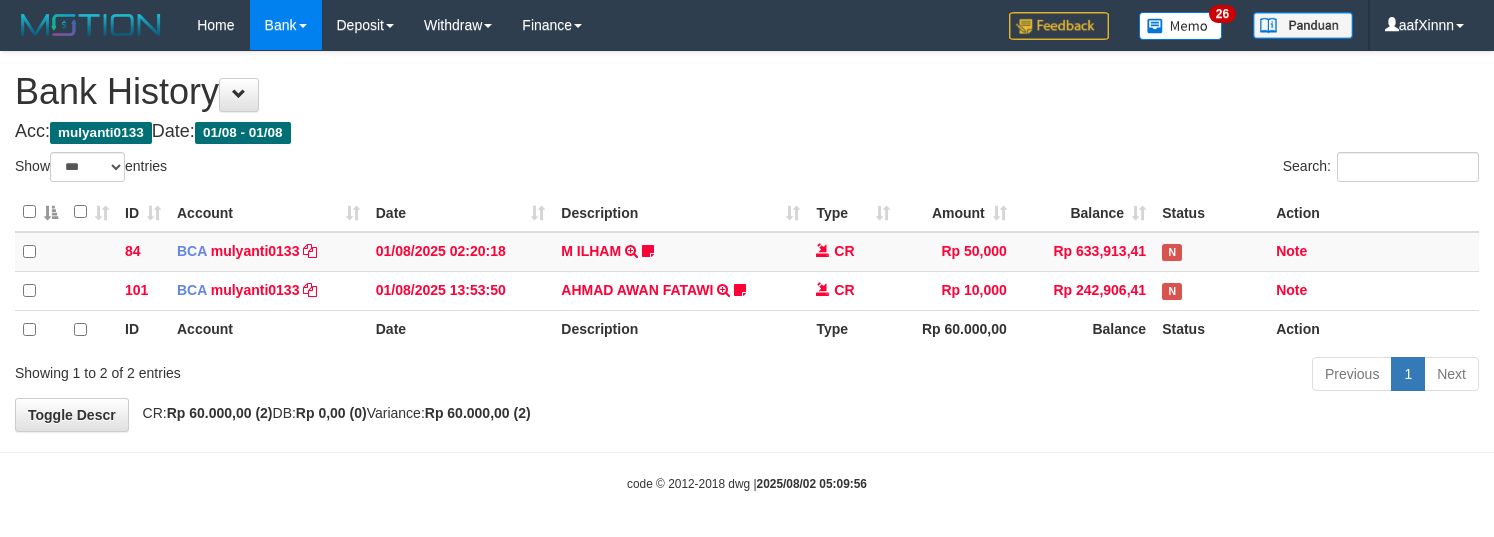 select on "***" 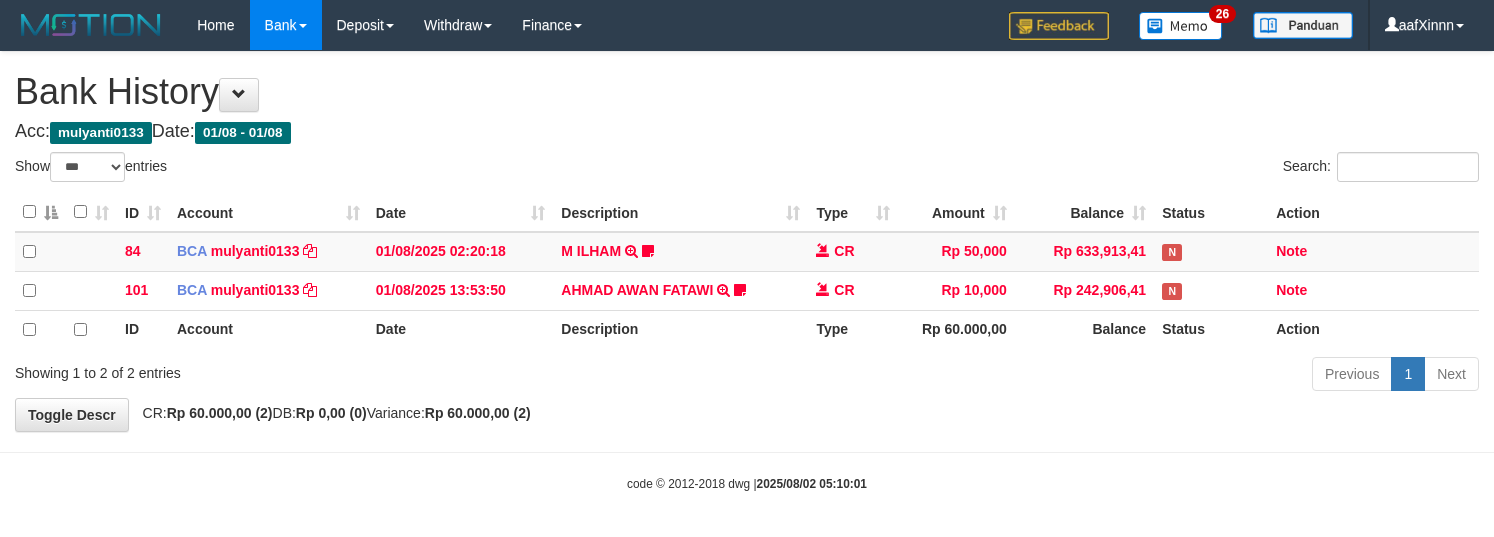 select on "***" 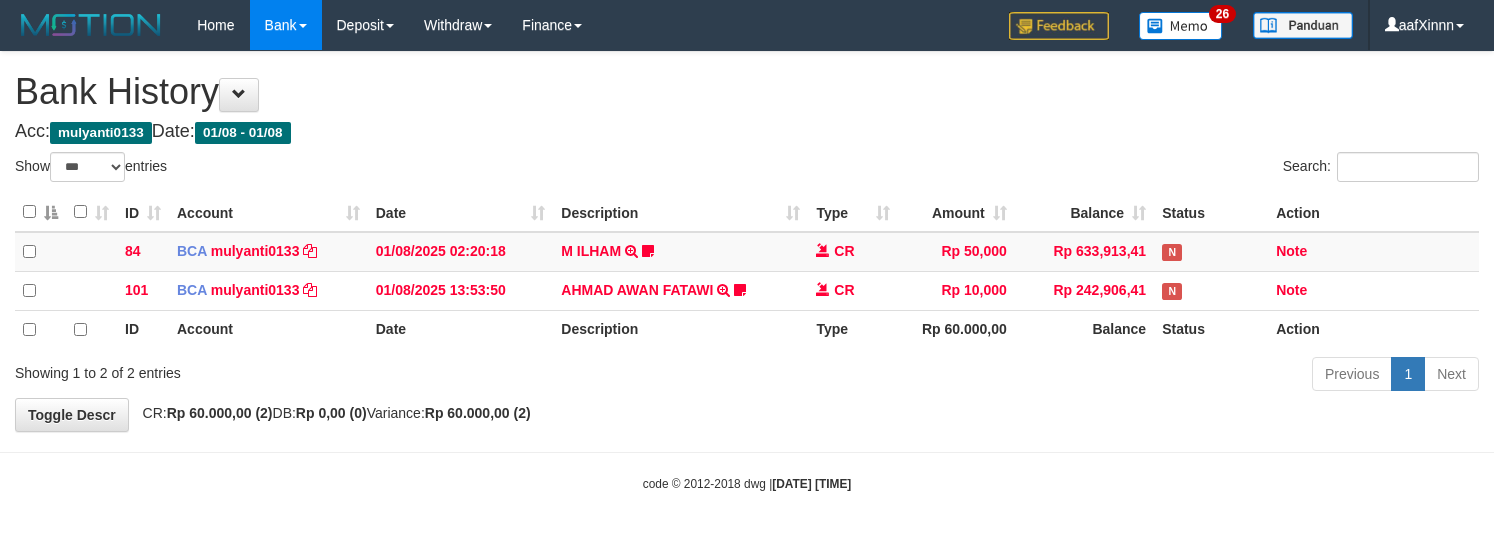 select on "***" 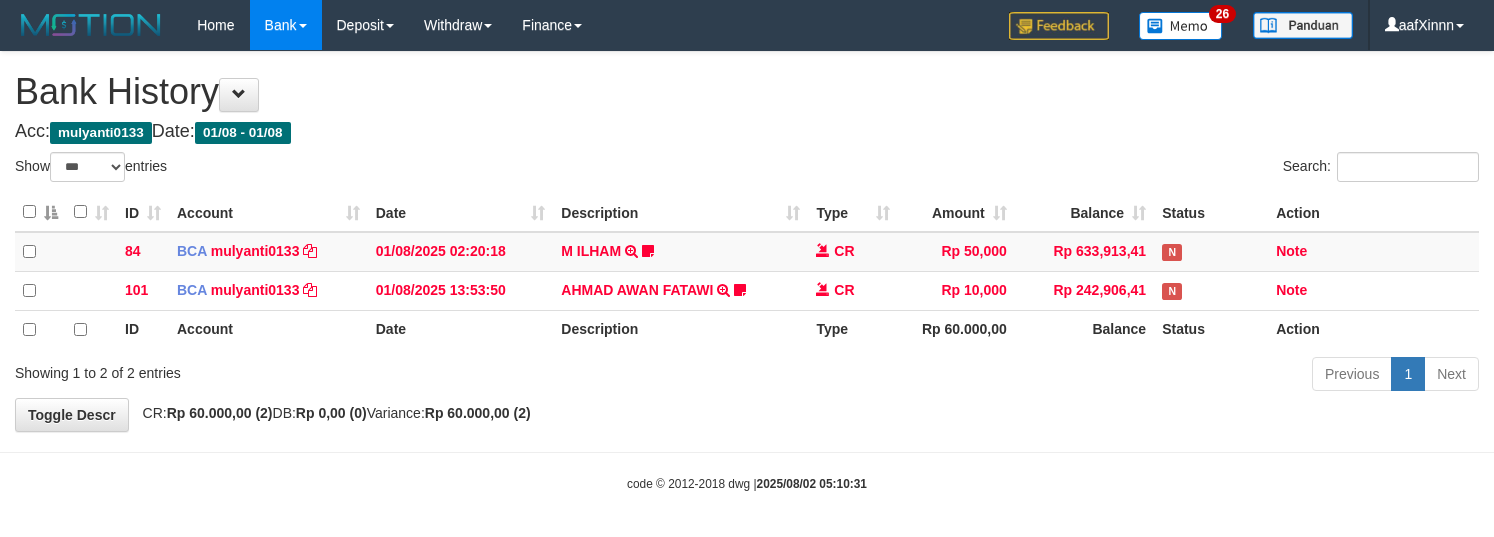 select on "***" 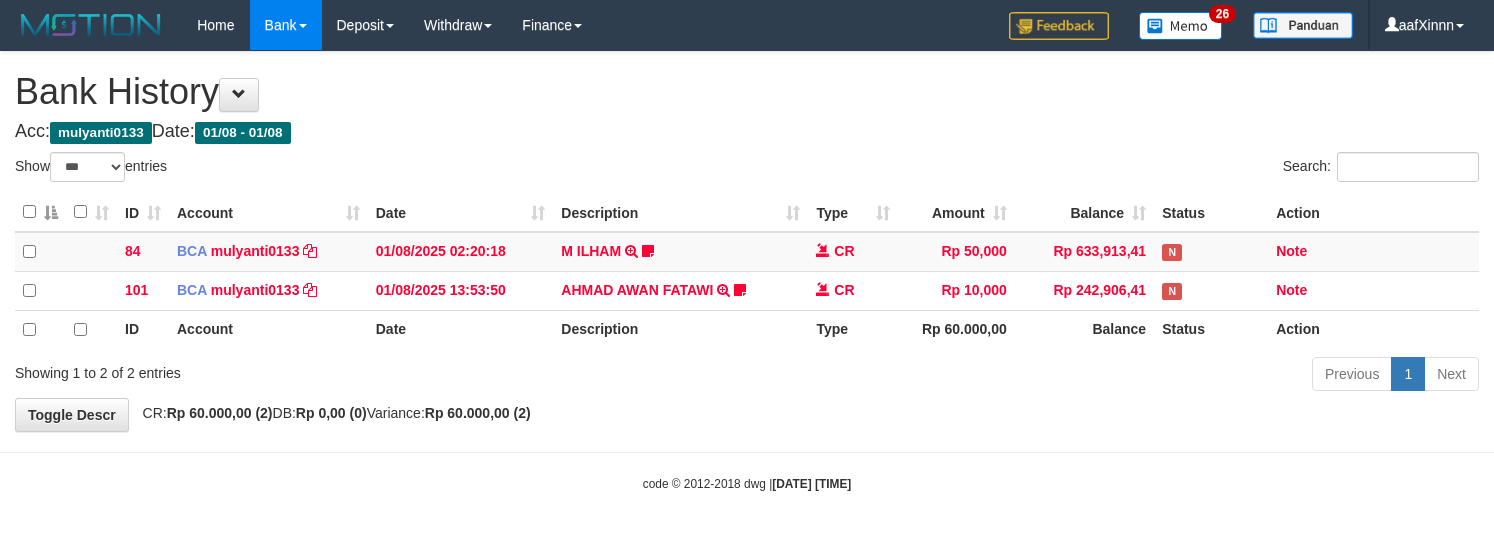 select on "***" 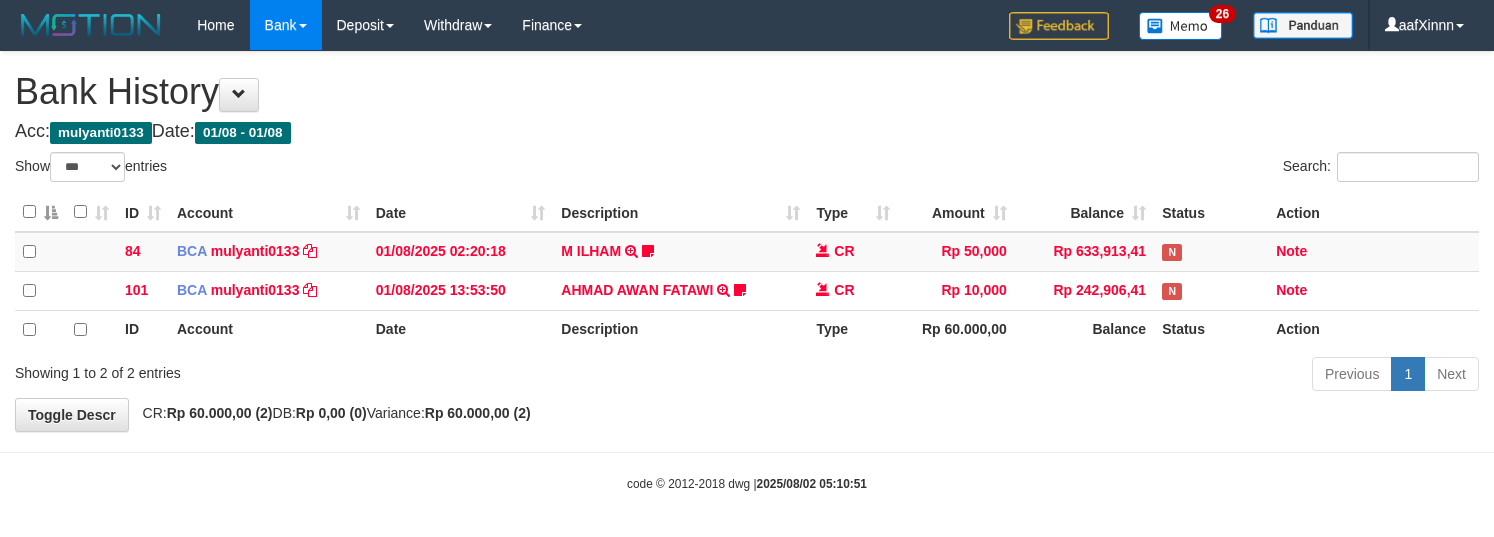 select on "***" 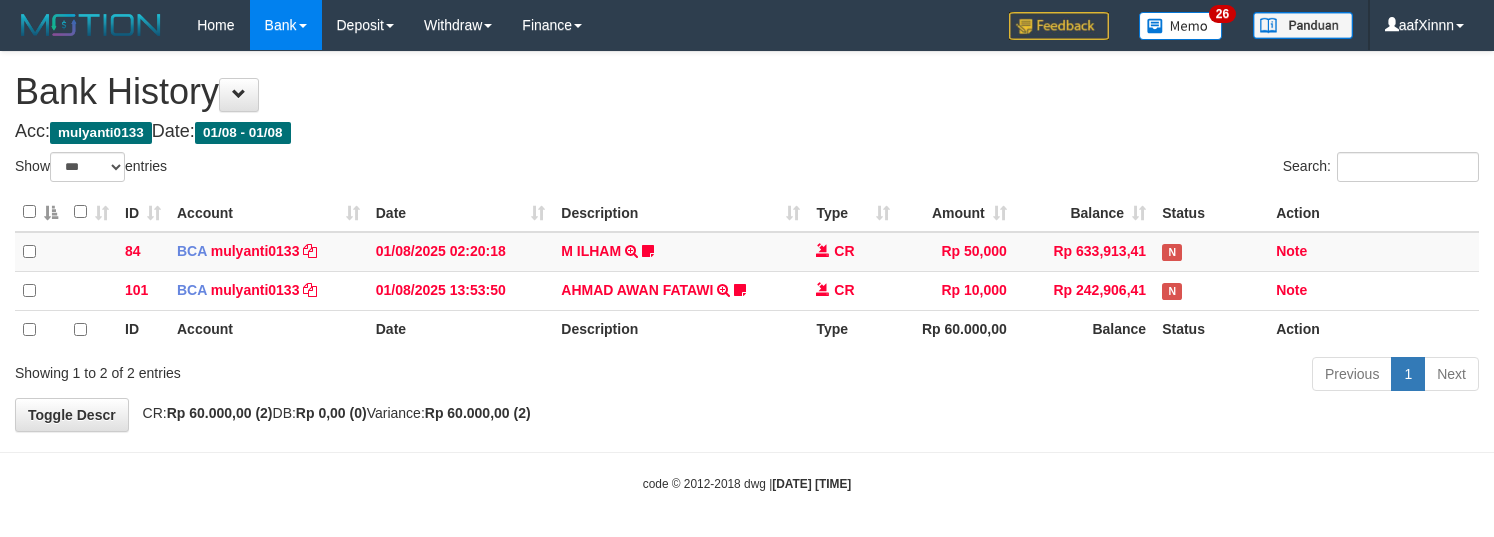 select on "***" 